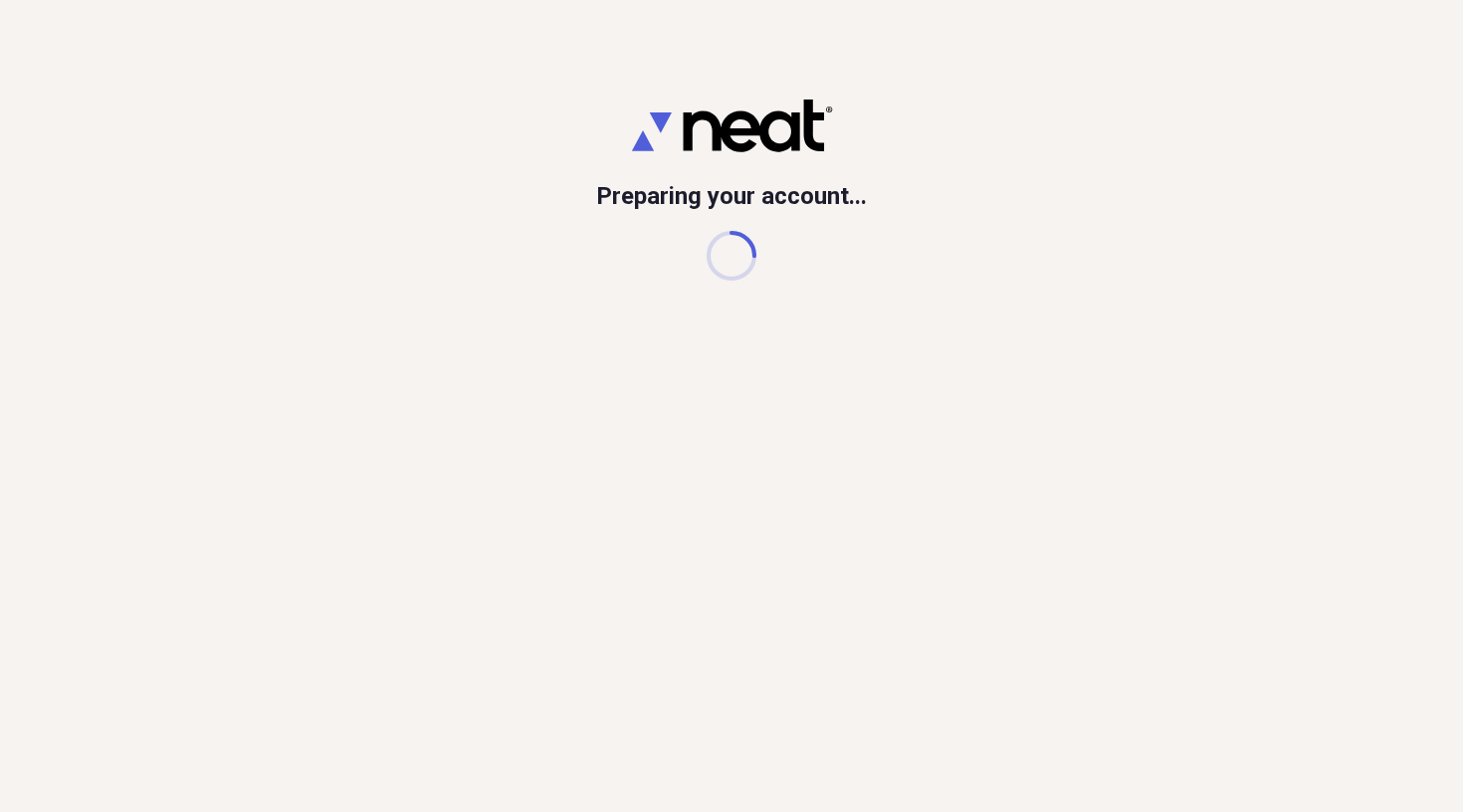 scroll, scrollTop: 0, scrollLeft: 0, axis: both 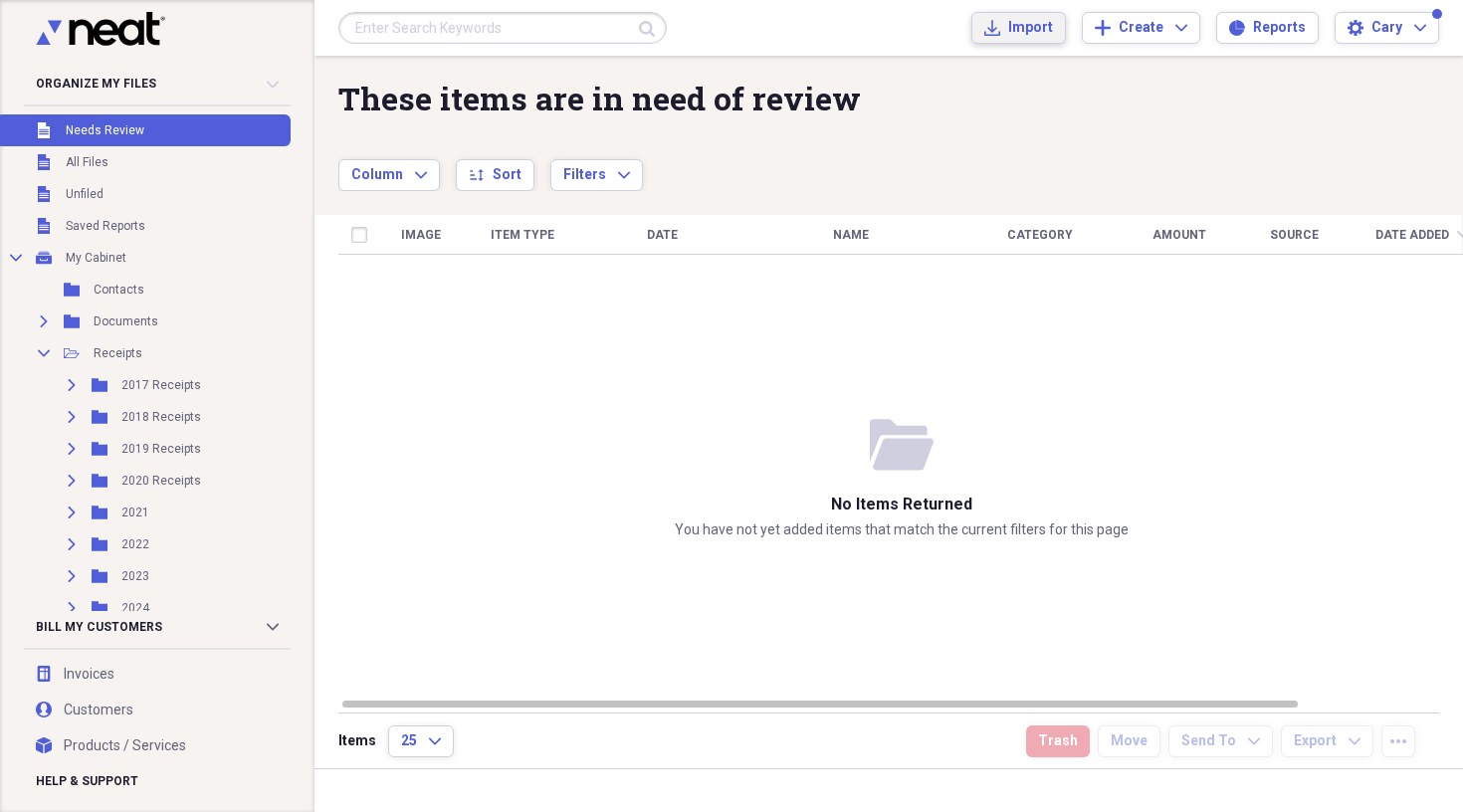 click on "Import" at bounding box center [1030, 28] 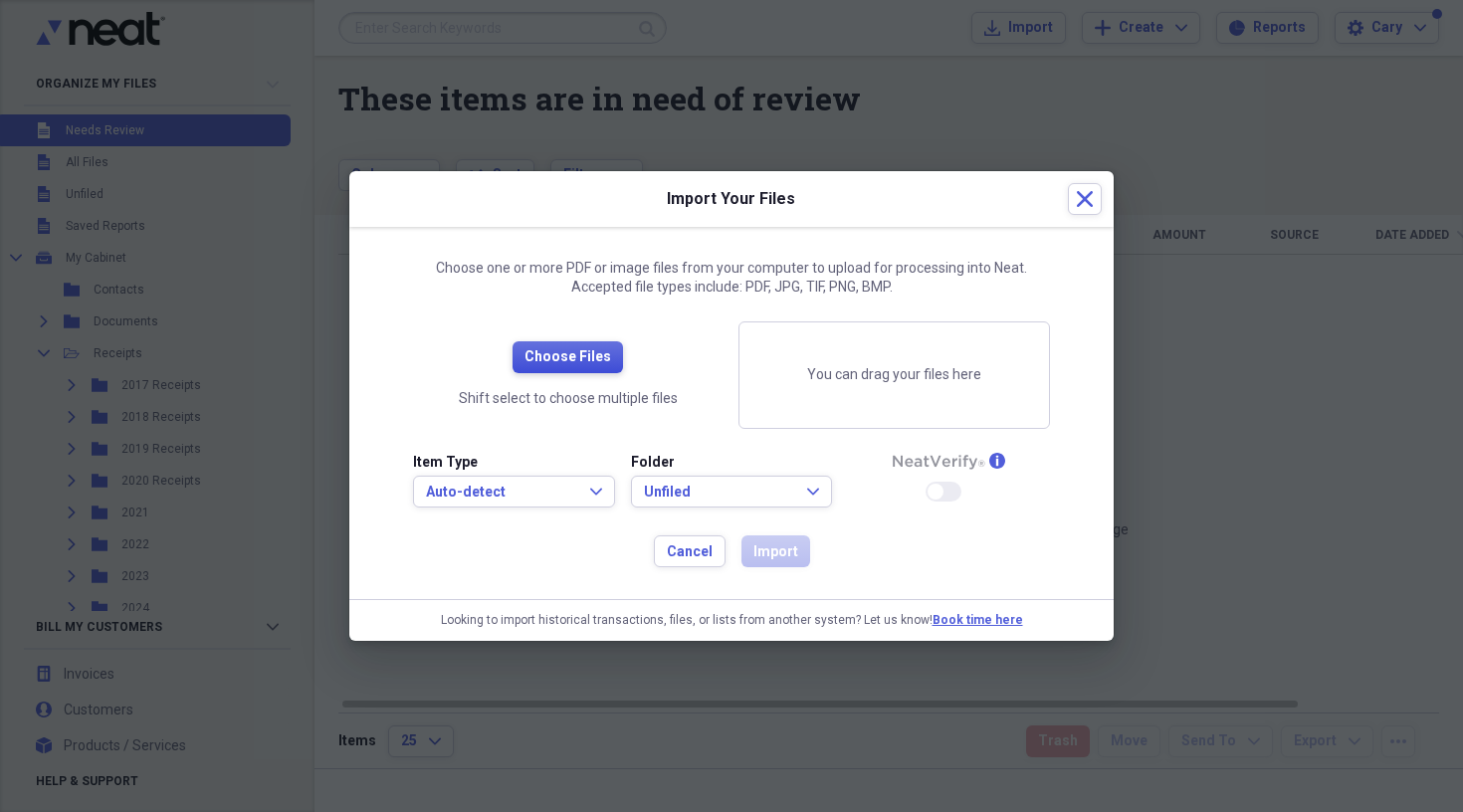click on "Choose Files" at bounding box center (567, 357) 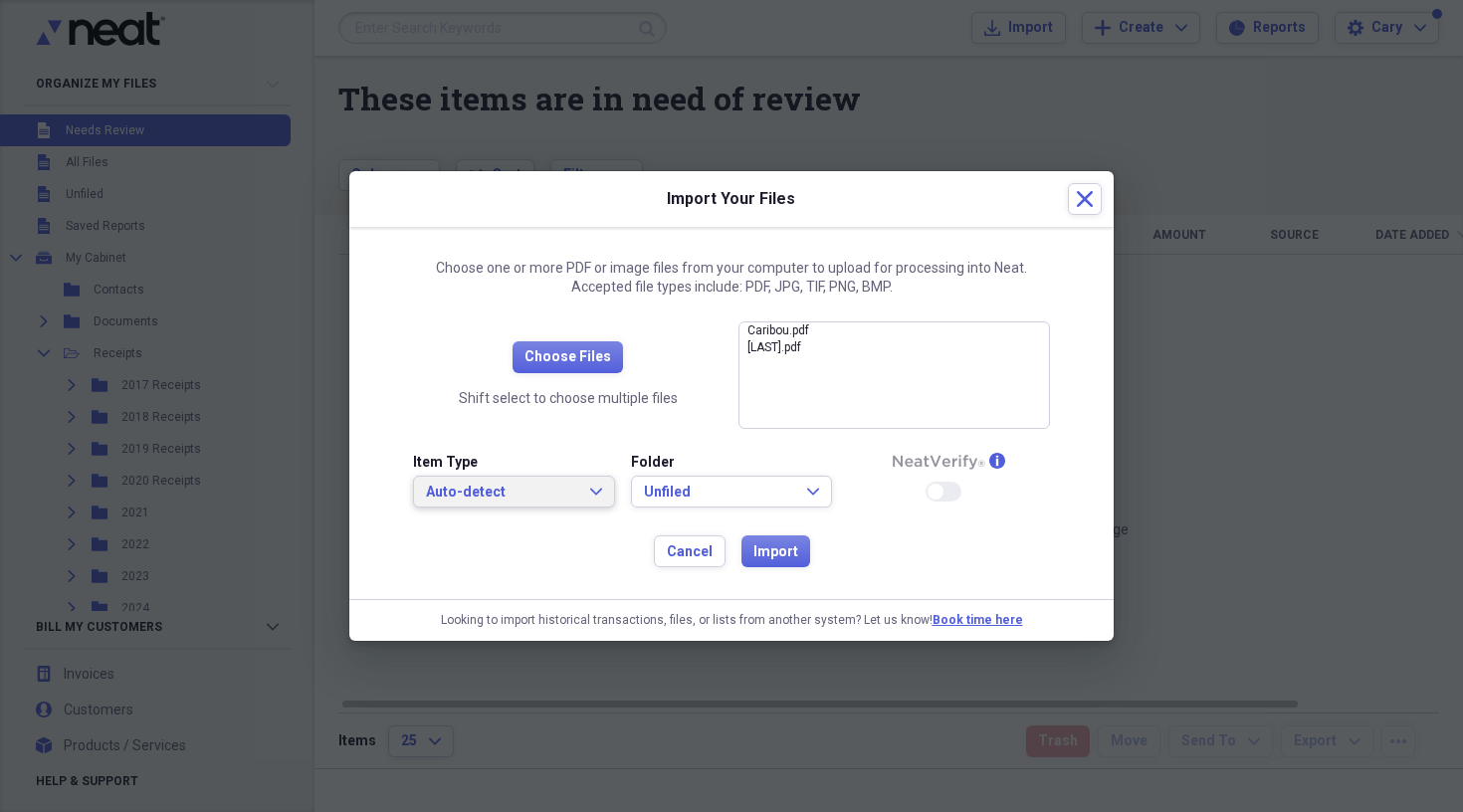 click on "Auto-detect" at bounding box center [502, 493] 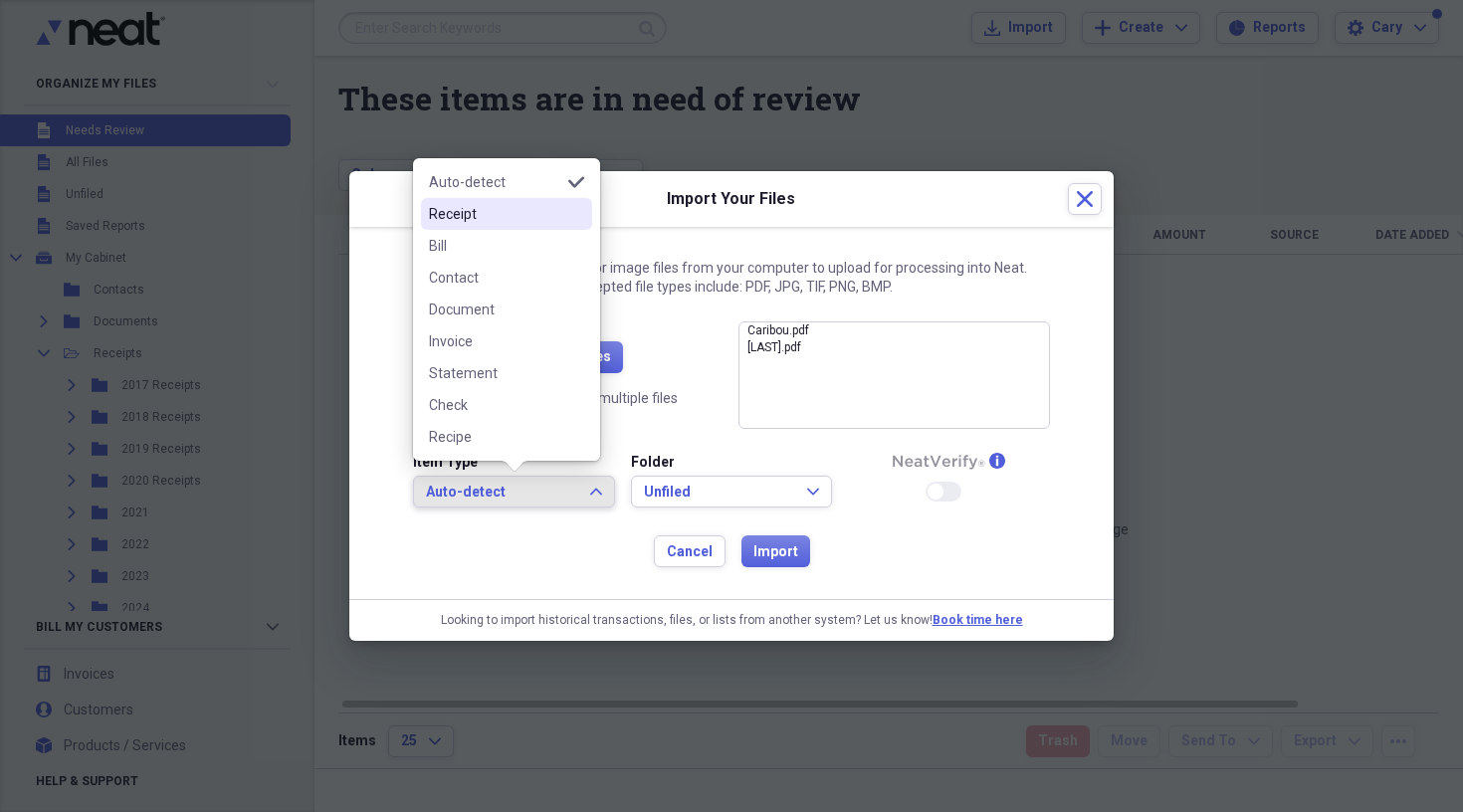 click on "Receipt" at bounding box center (507, 214) 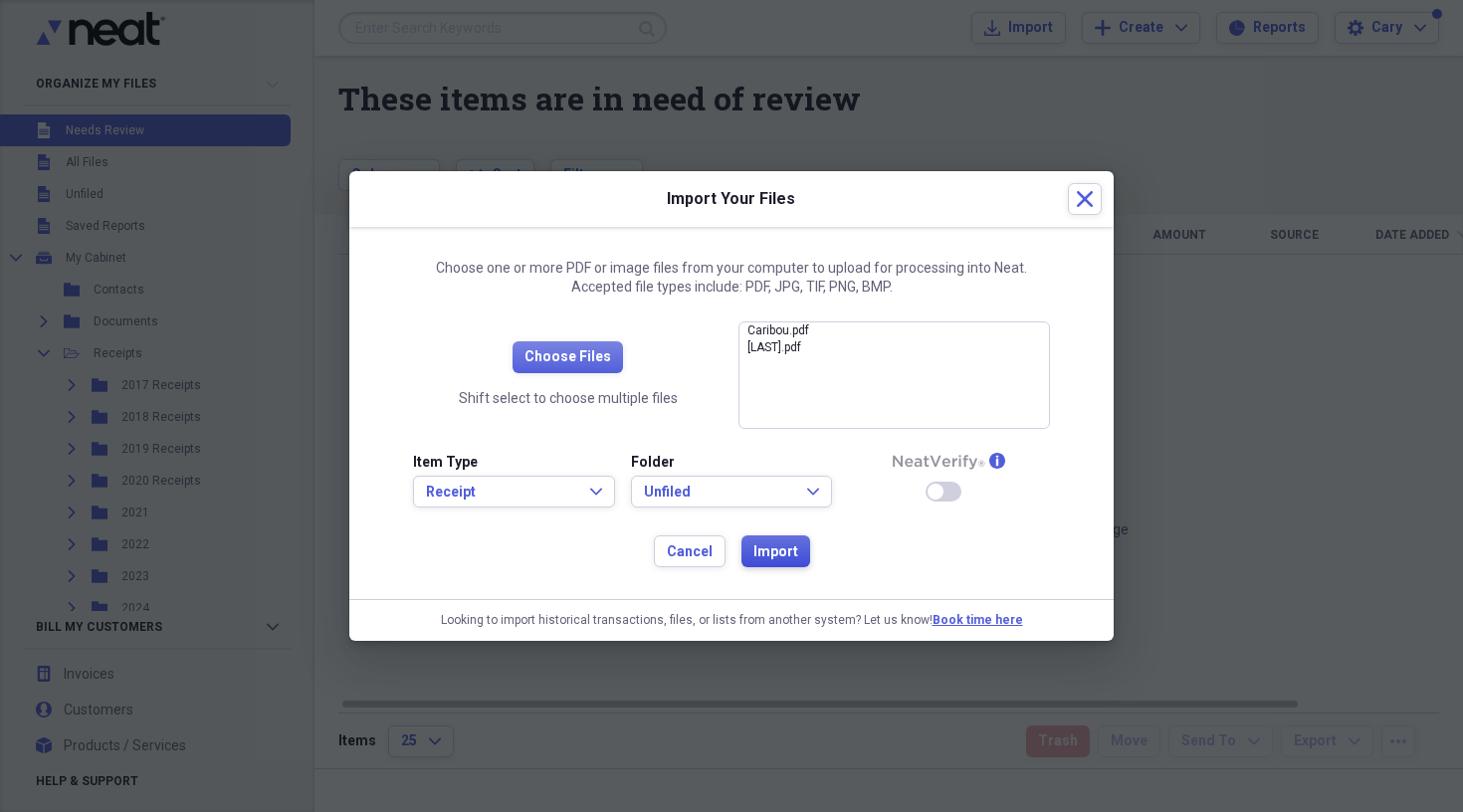 click on "Import" at bounding box center [775, 552] 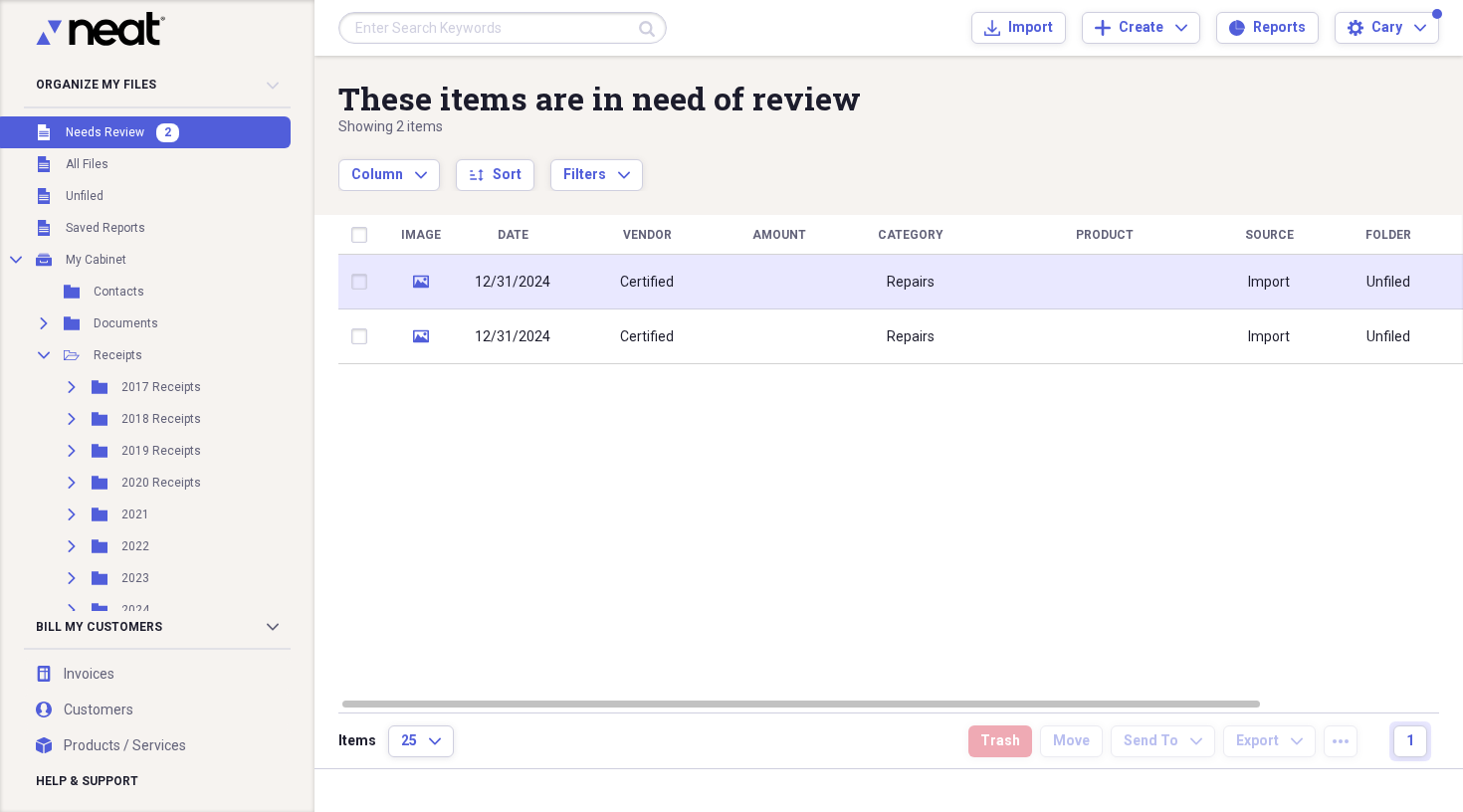 click on "Certified" at bounding box center (647, 283) 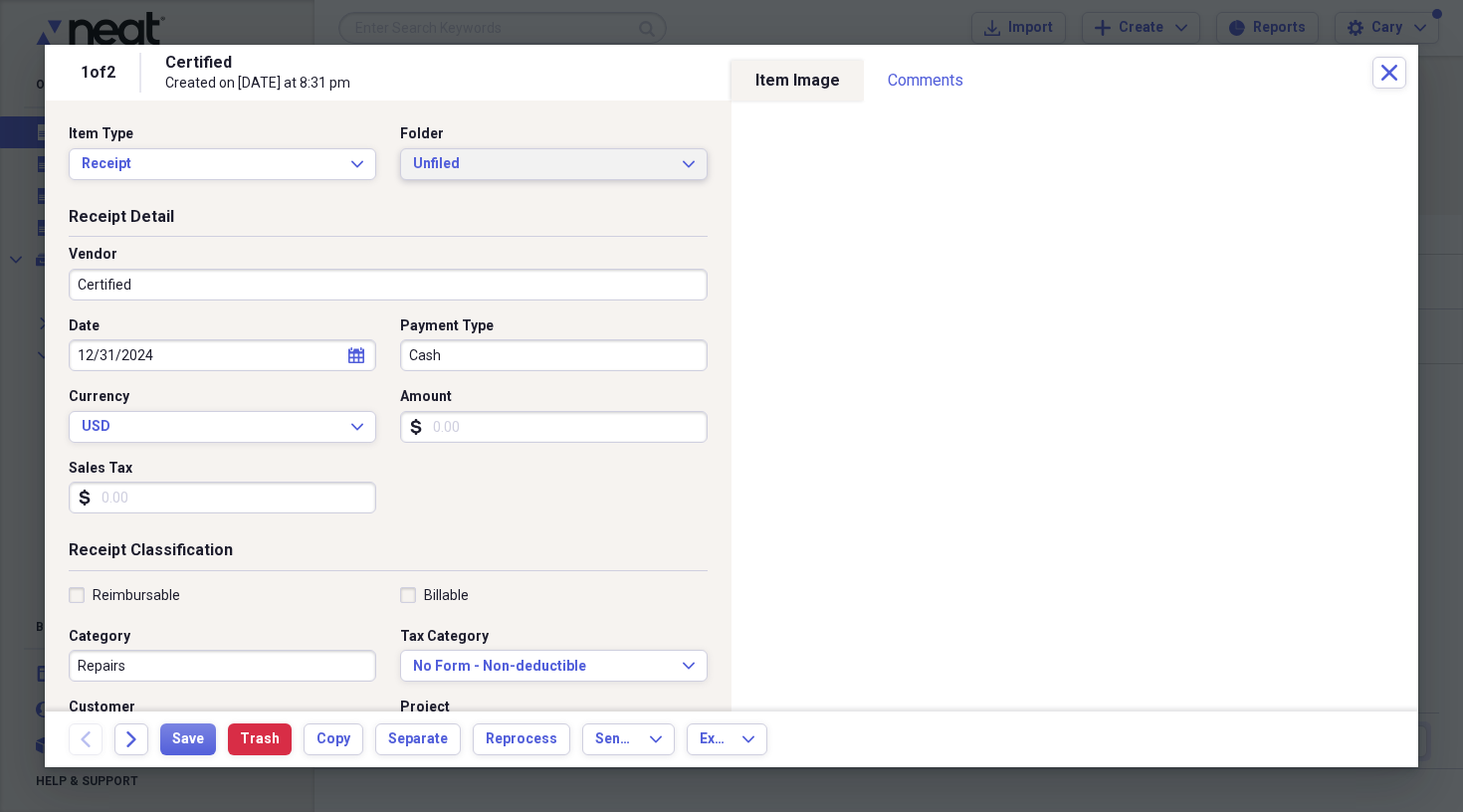 click on "Unfiled" at bounding box center [541, 164] 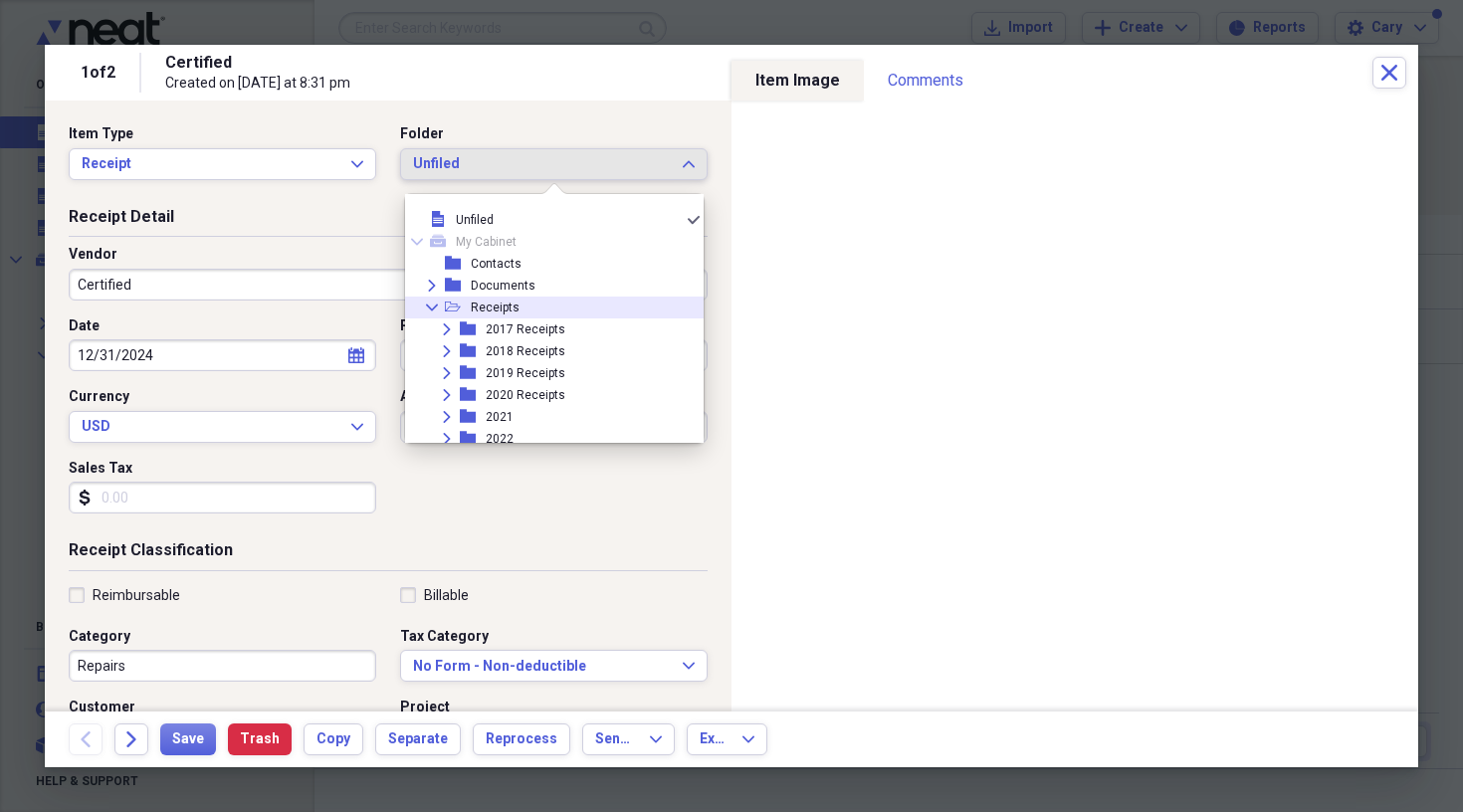 click on "Collapse" 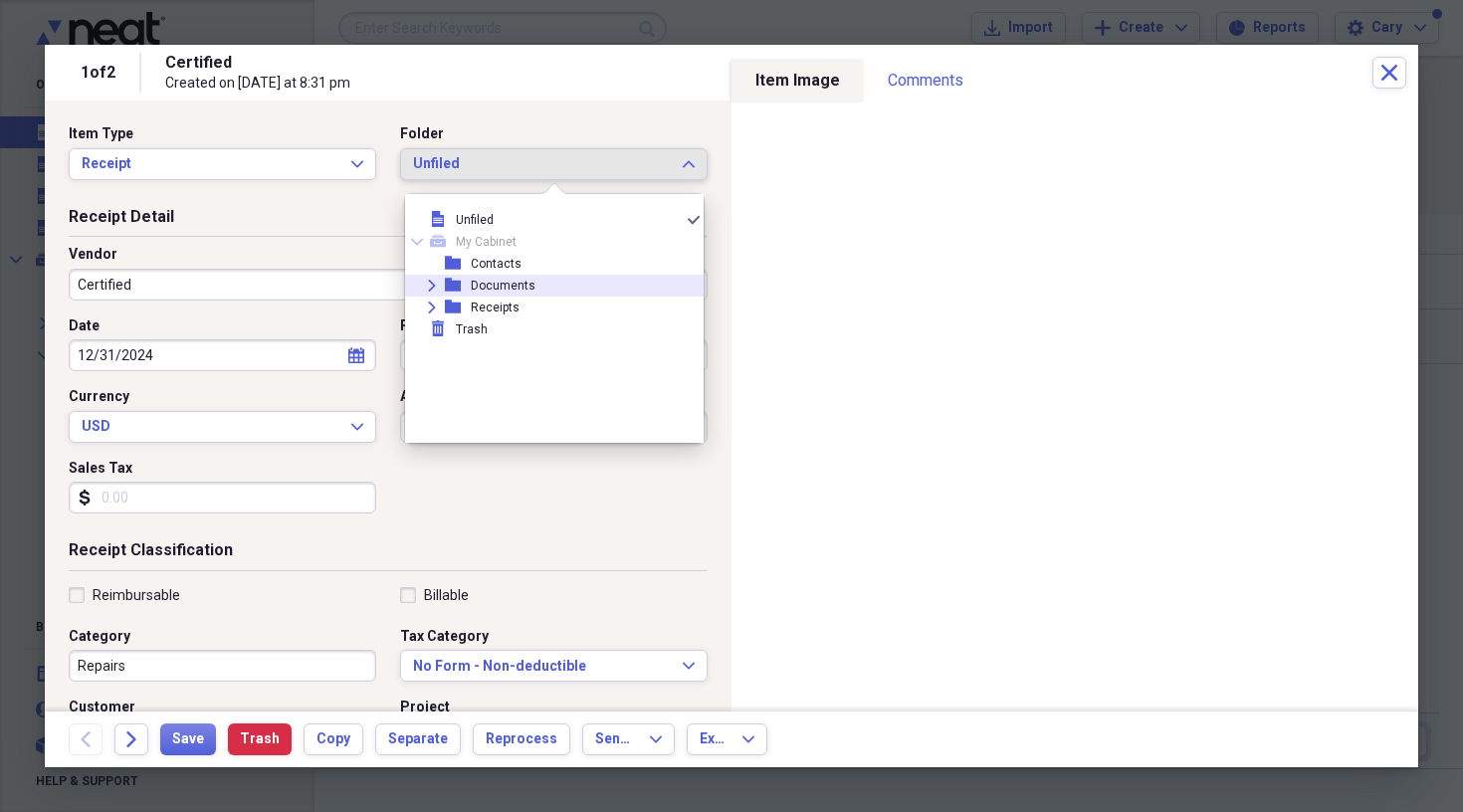 click on "Expand" 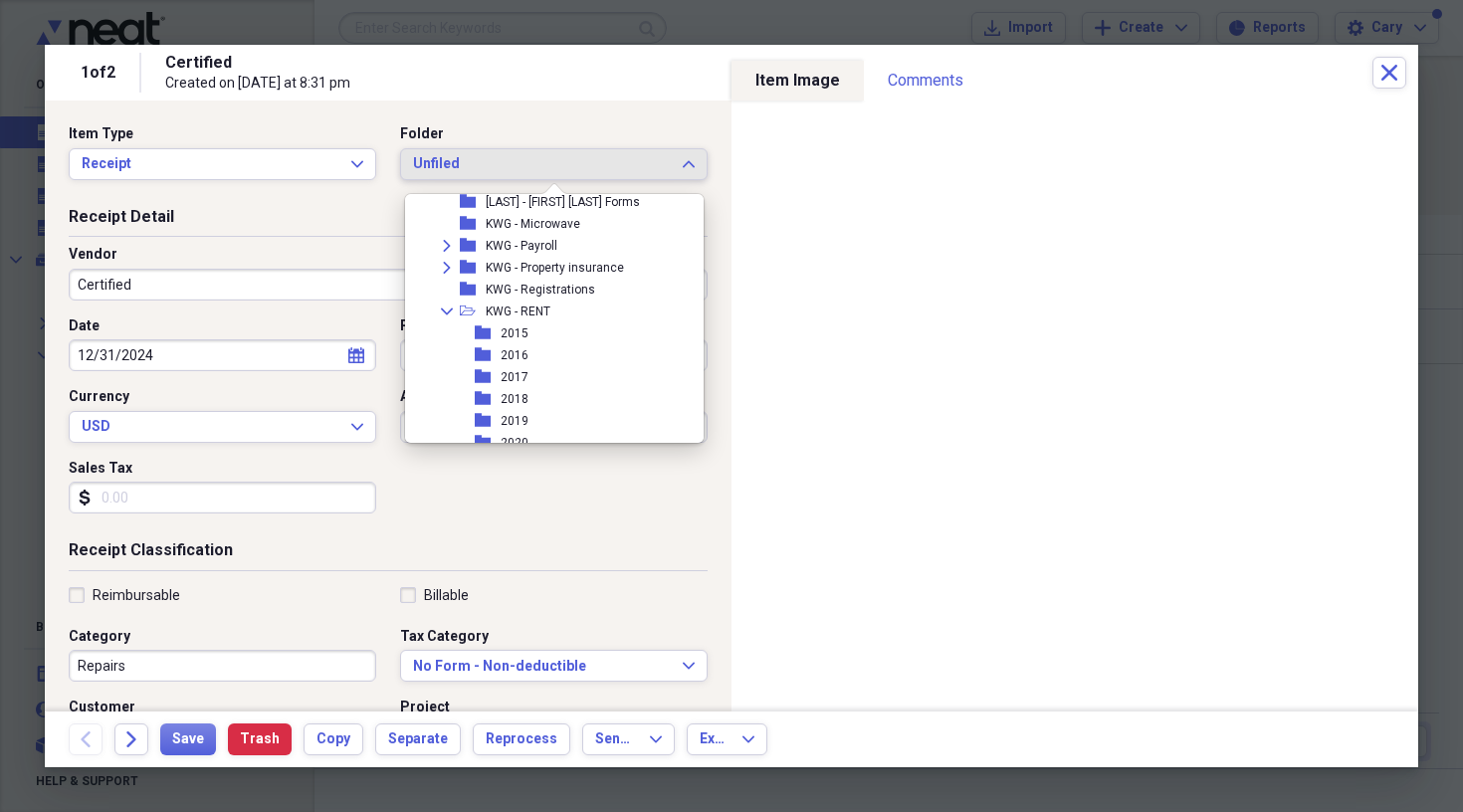 scroll, scrollTop: 5196, scrollLeft: 0, axis: vertical 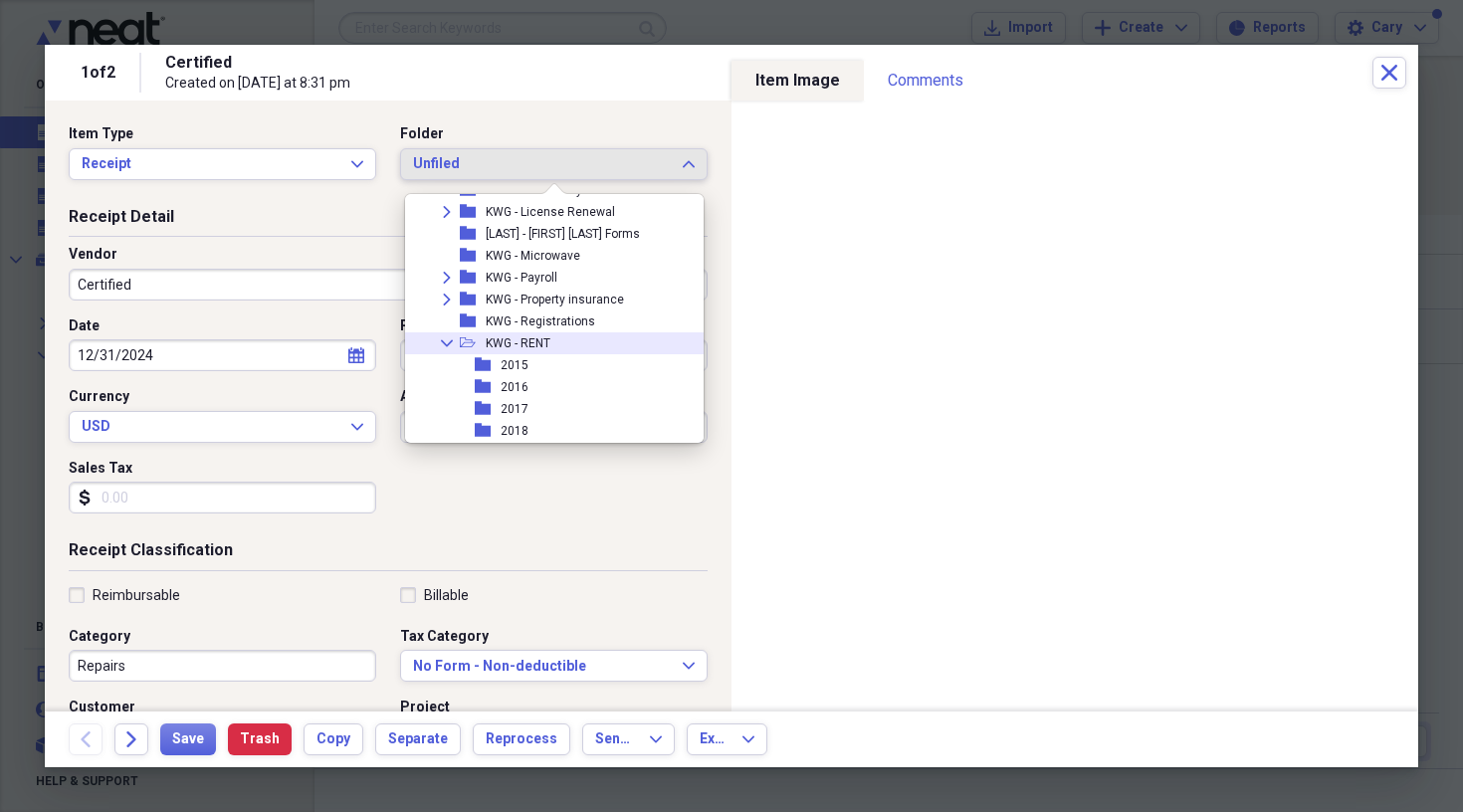 click on "Collapse" 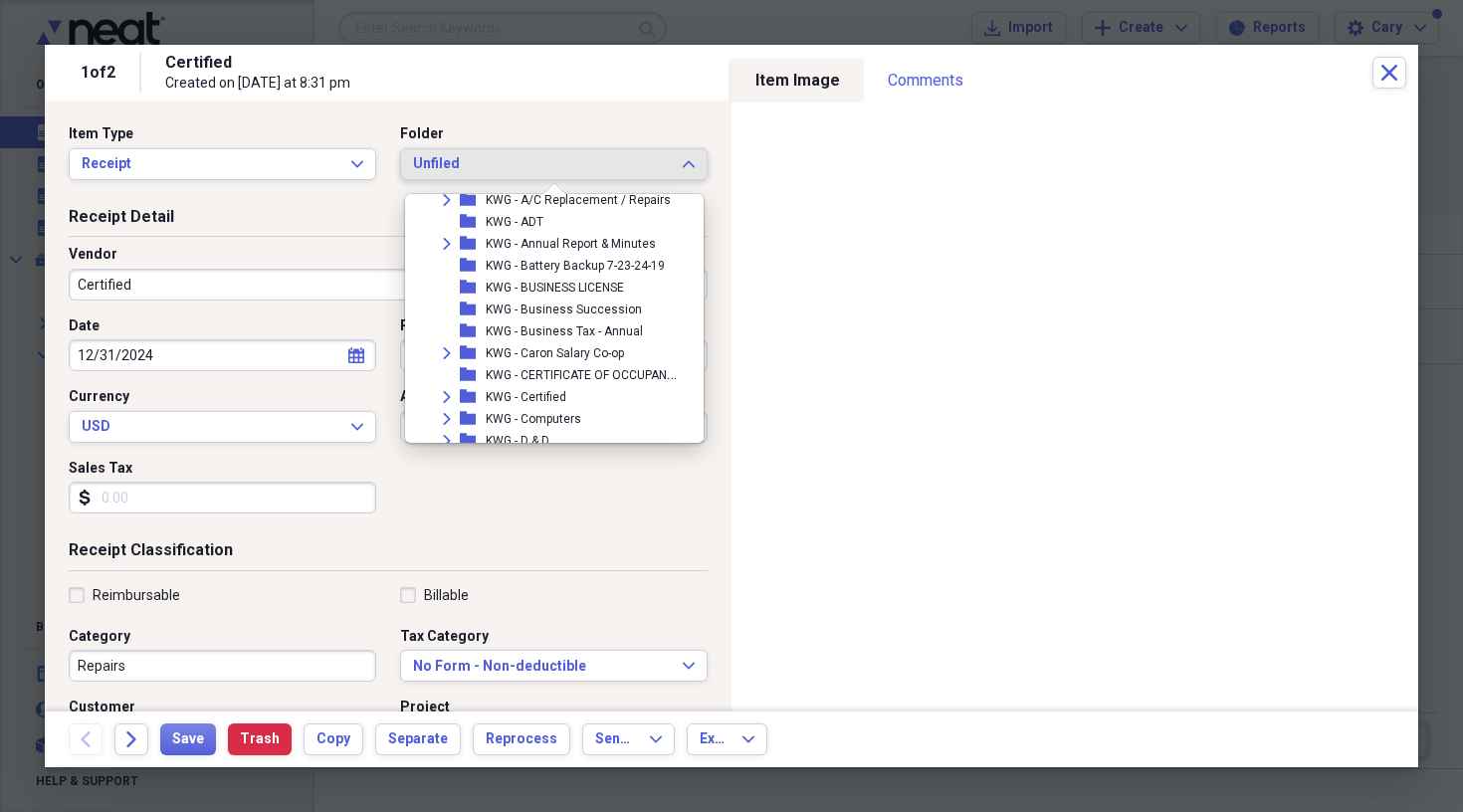 scroll, scrollTop: 4741, scrollLeft: 0, axis: vertical 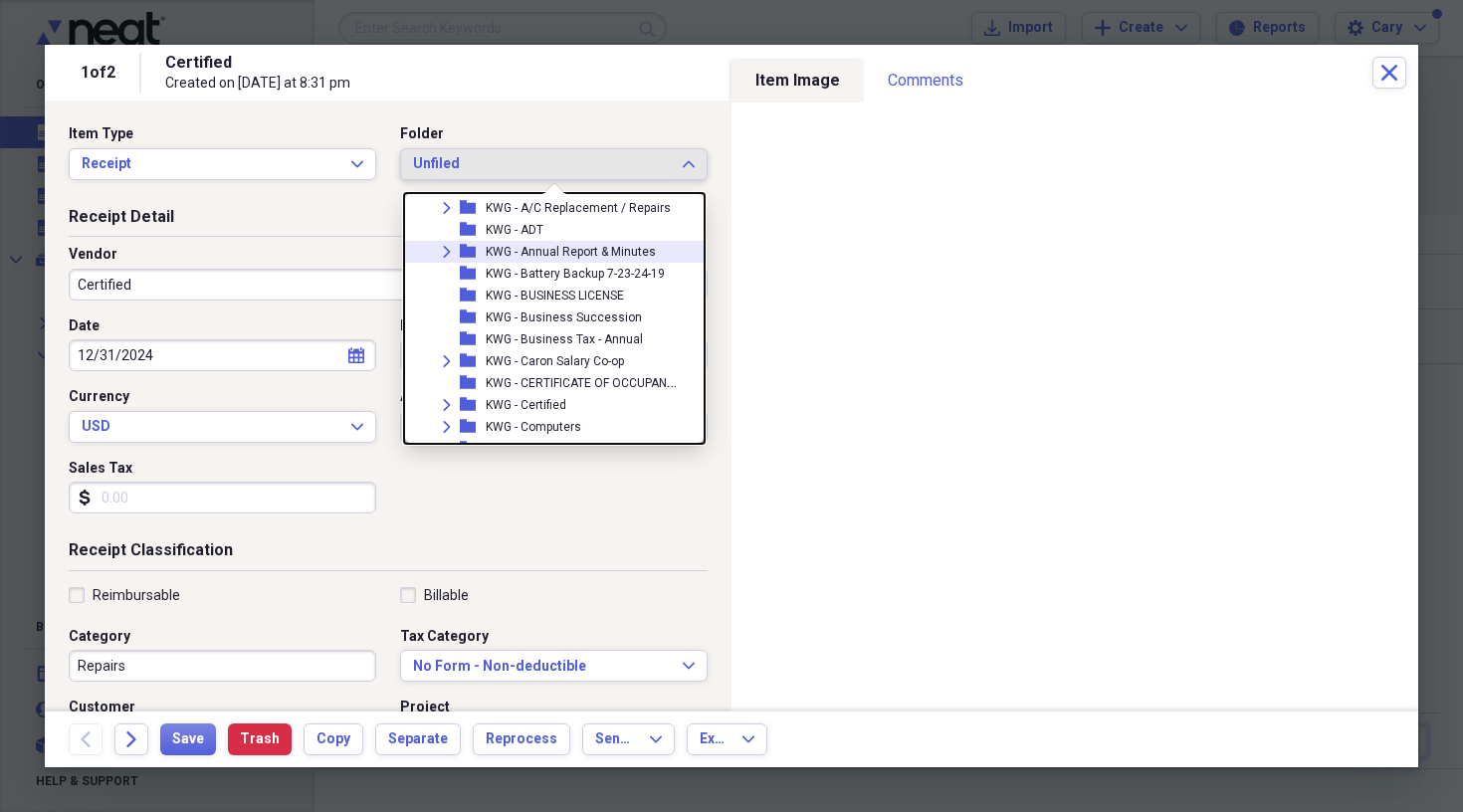 click on "Expand" 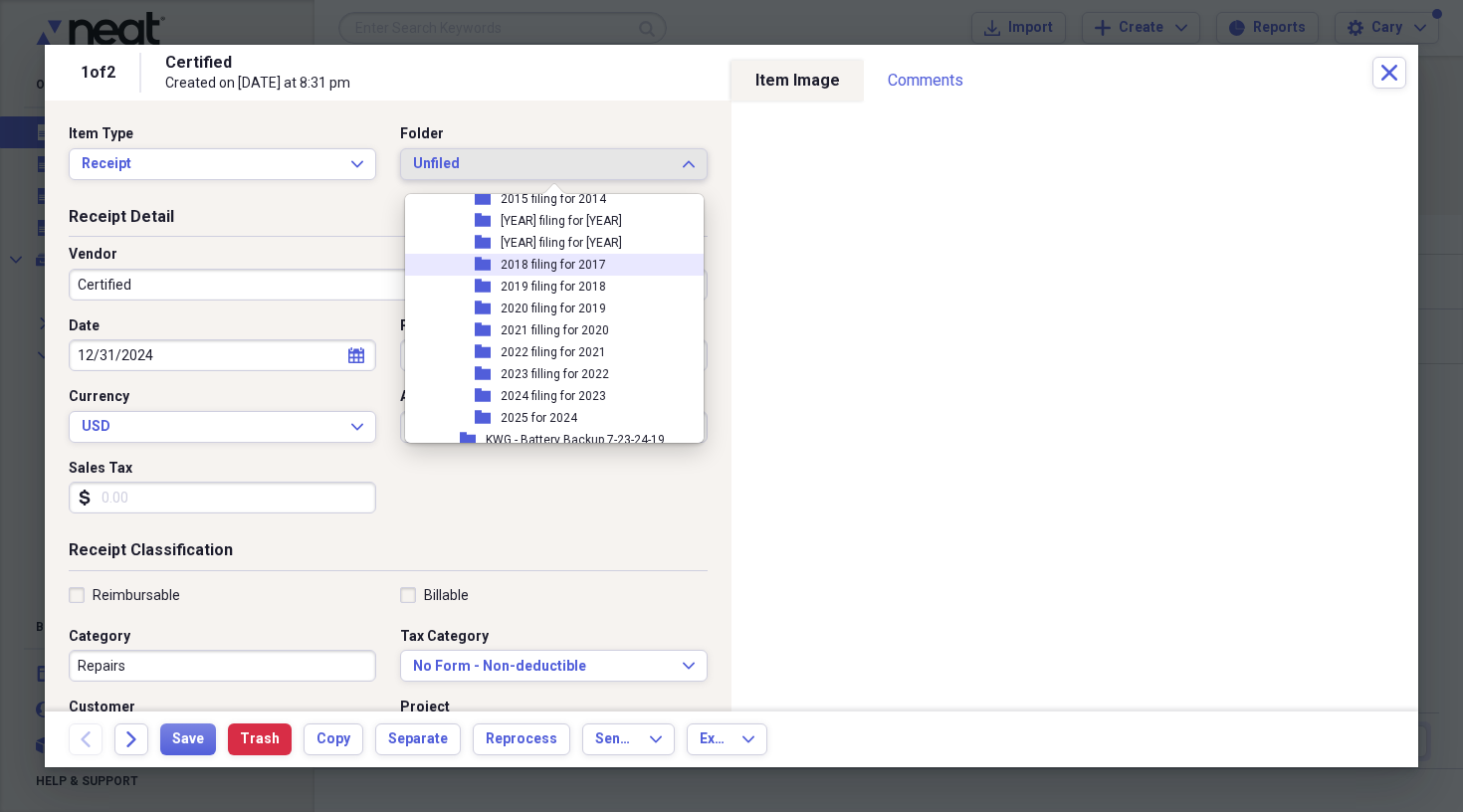 scroll, scrollTop: 4846, scrollLeft: 0, axis: vertical 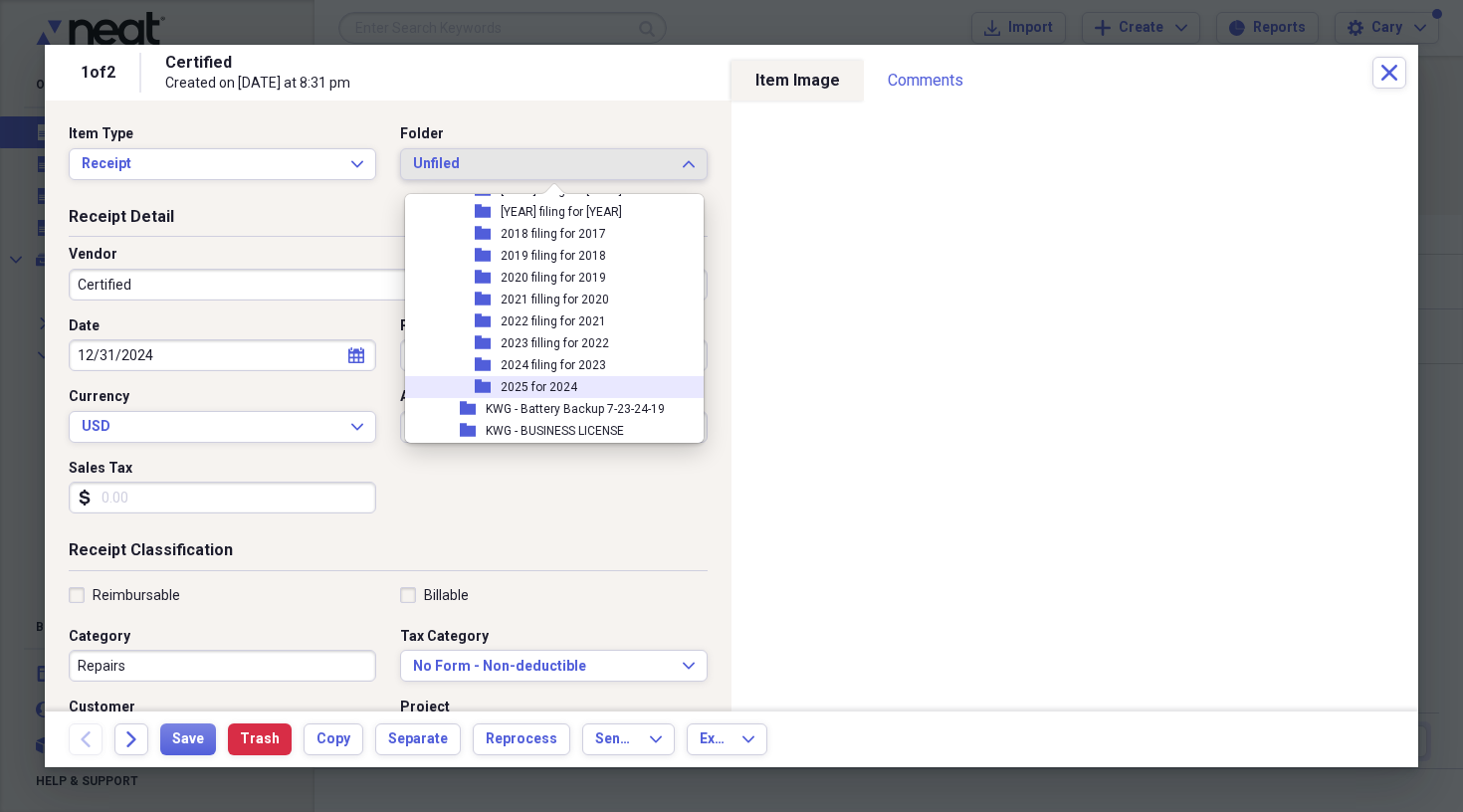 click on "2025 for 2024" at bounding box center (538, 387) 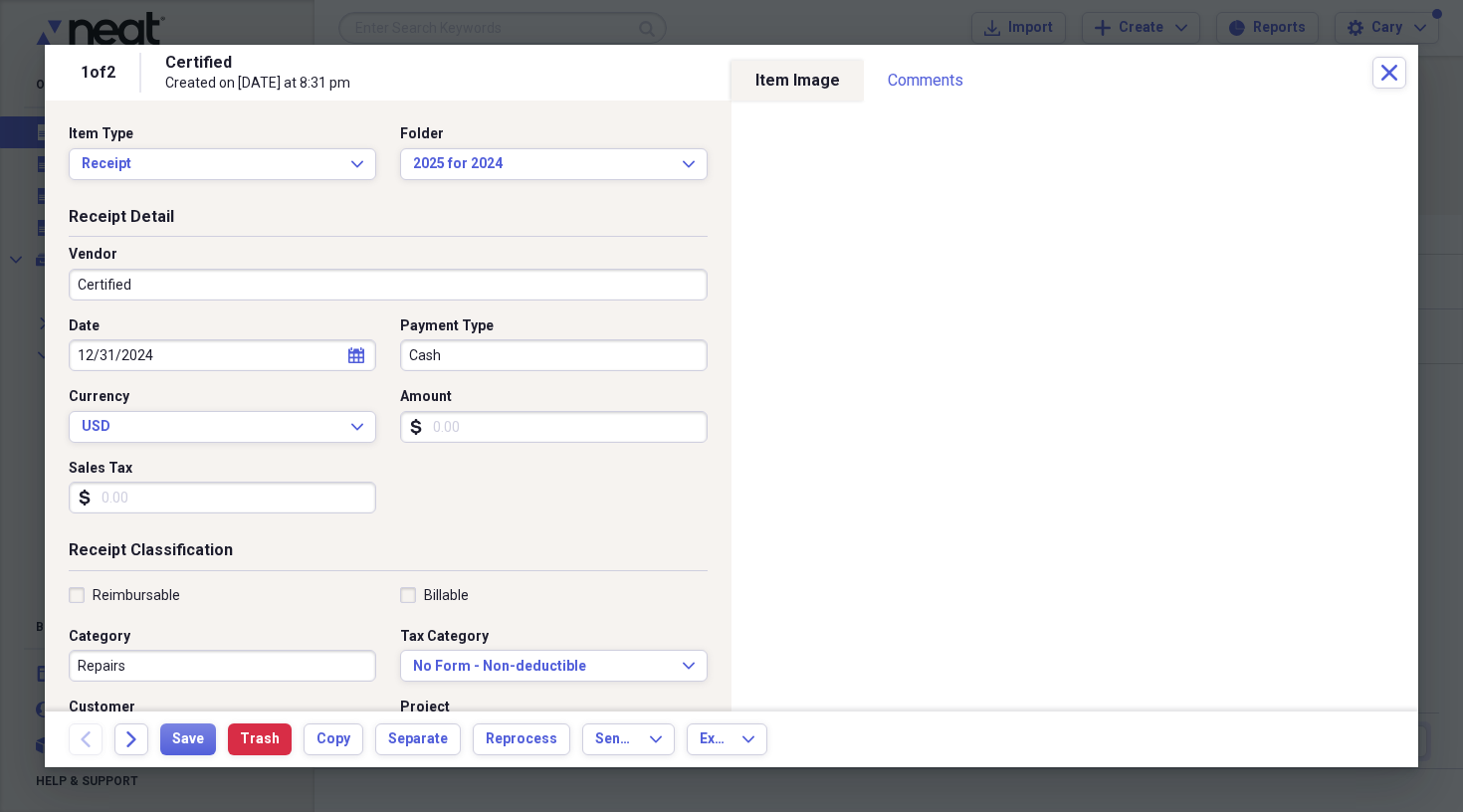 click on "Certified" at bounding box center [388, 285] 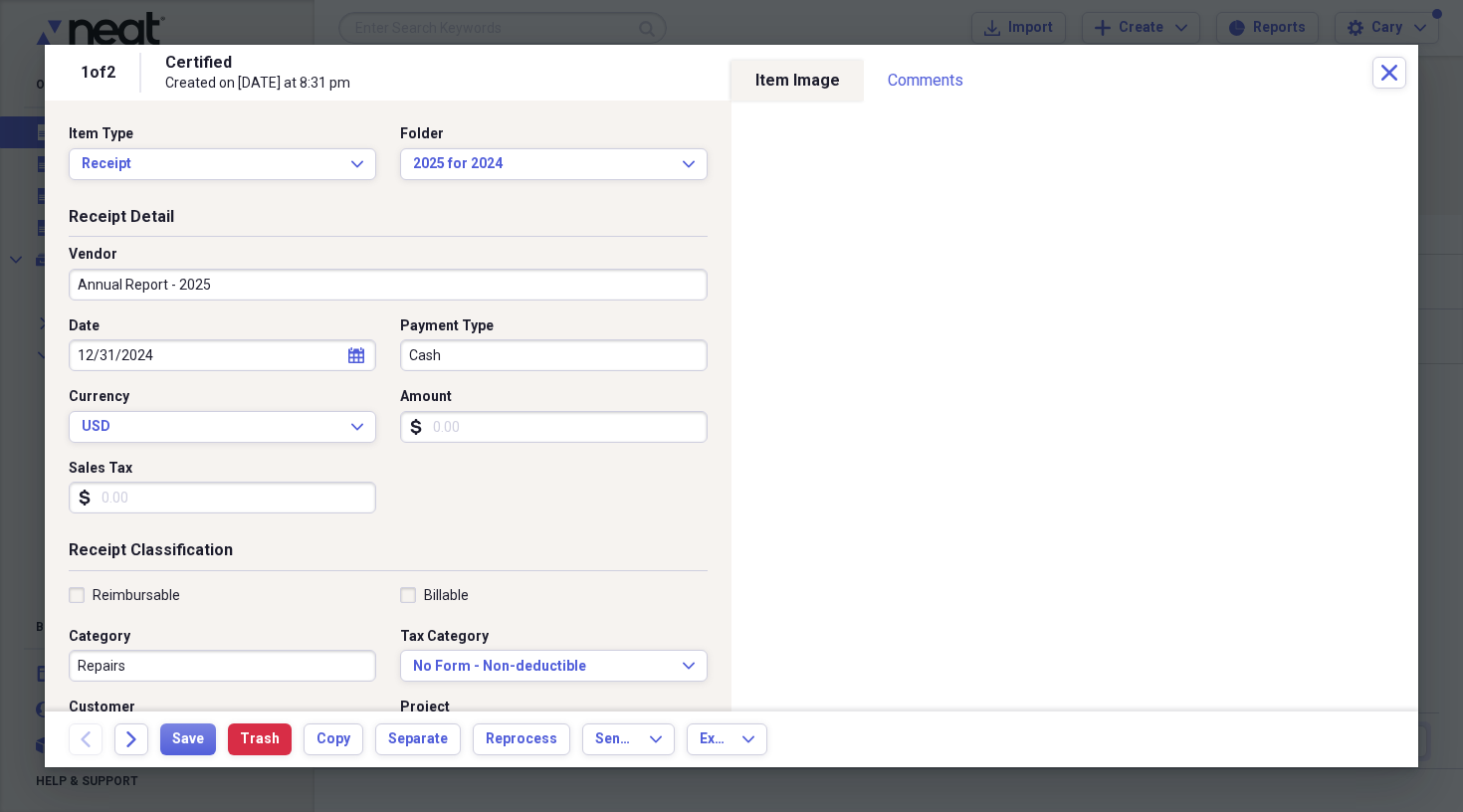 type on "Annual Report - 2025" 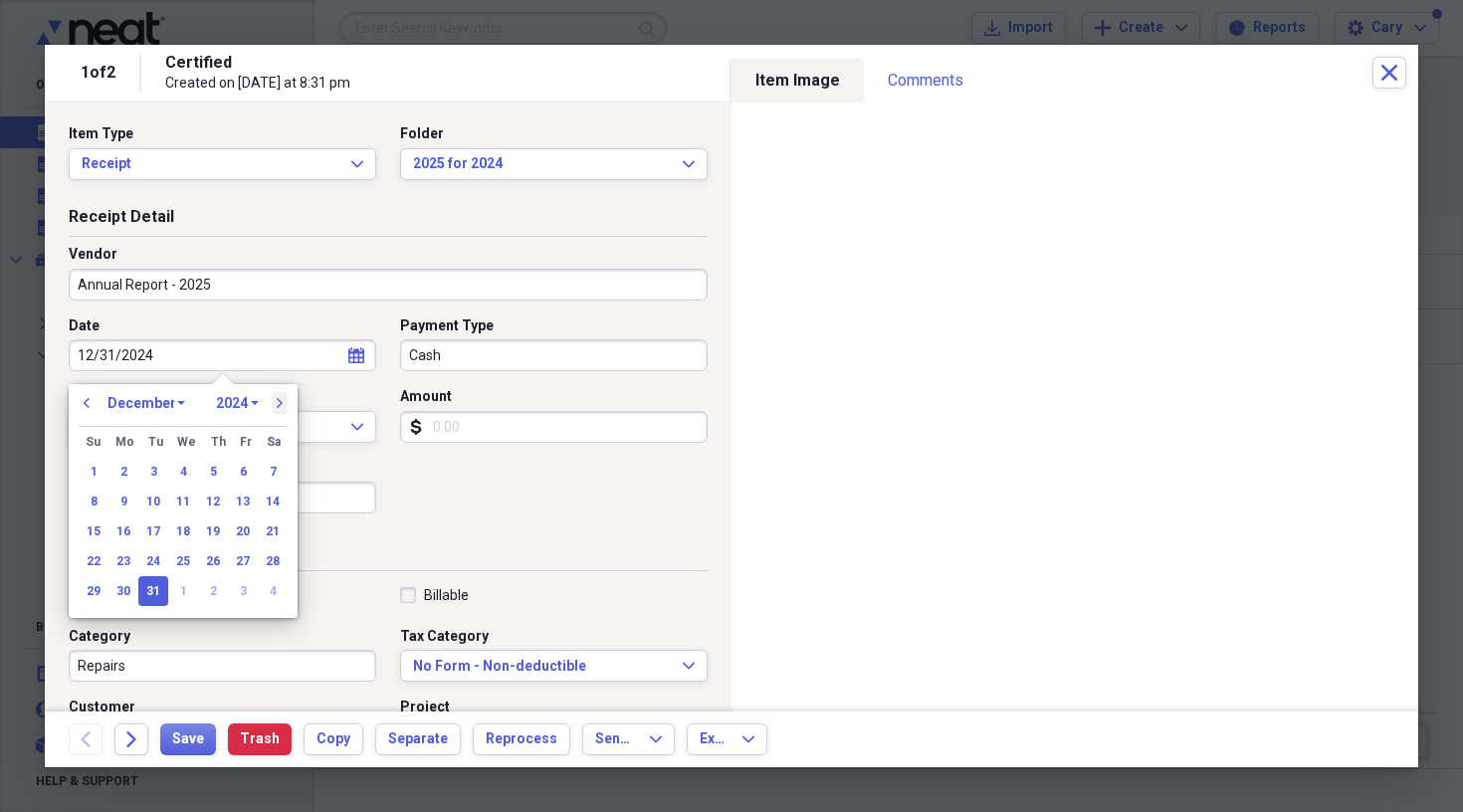 click on "next" at bounding box center [280, 403] 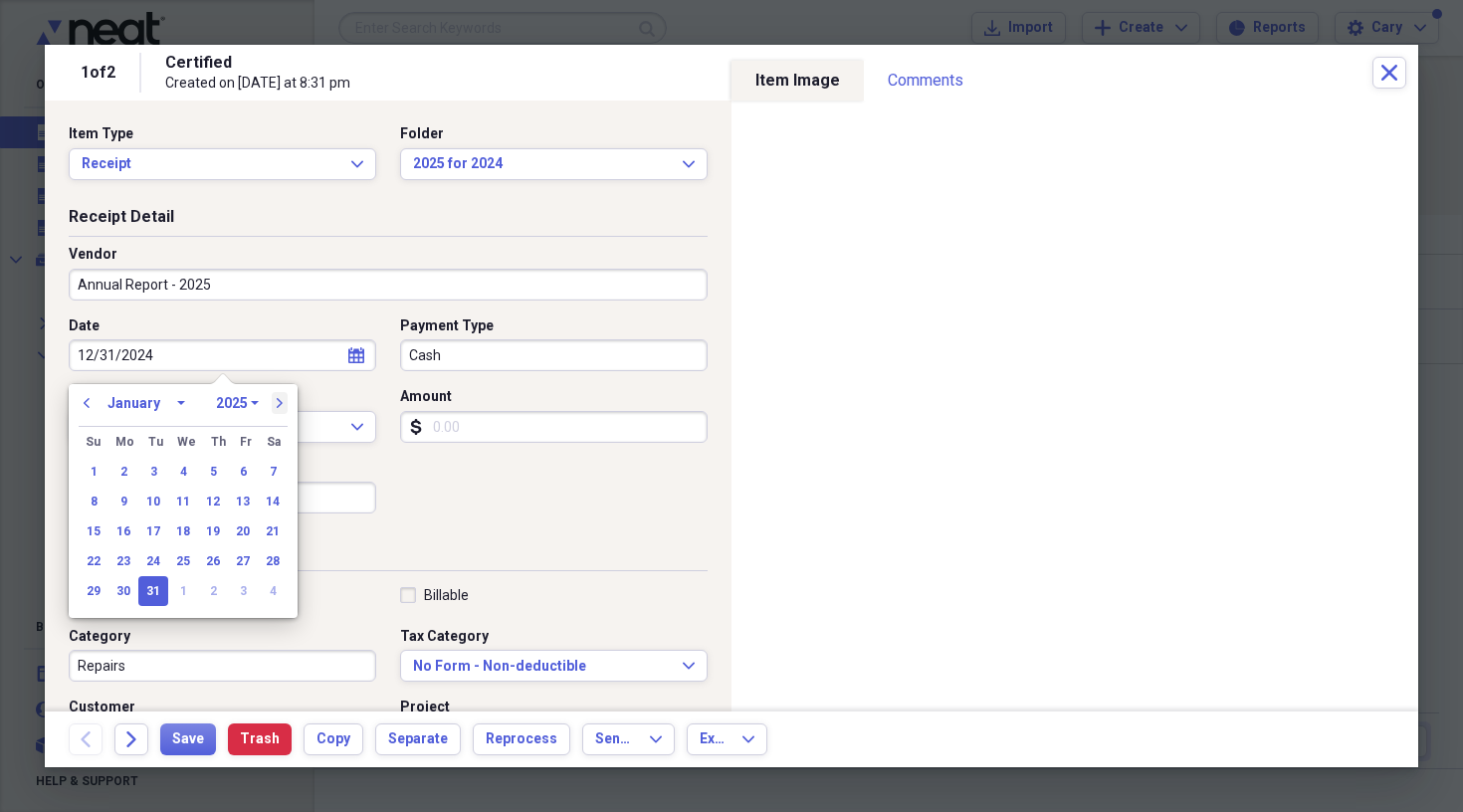 click on "next" at bounding box center (280, 403) 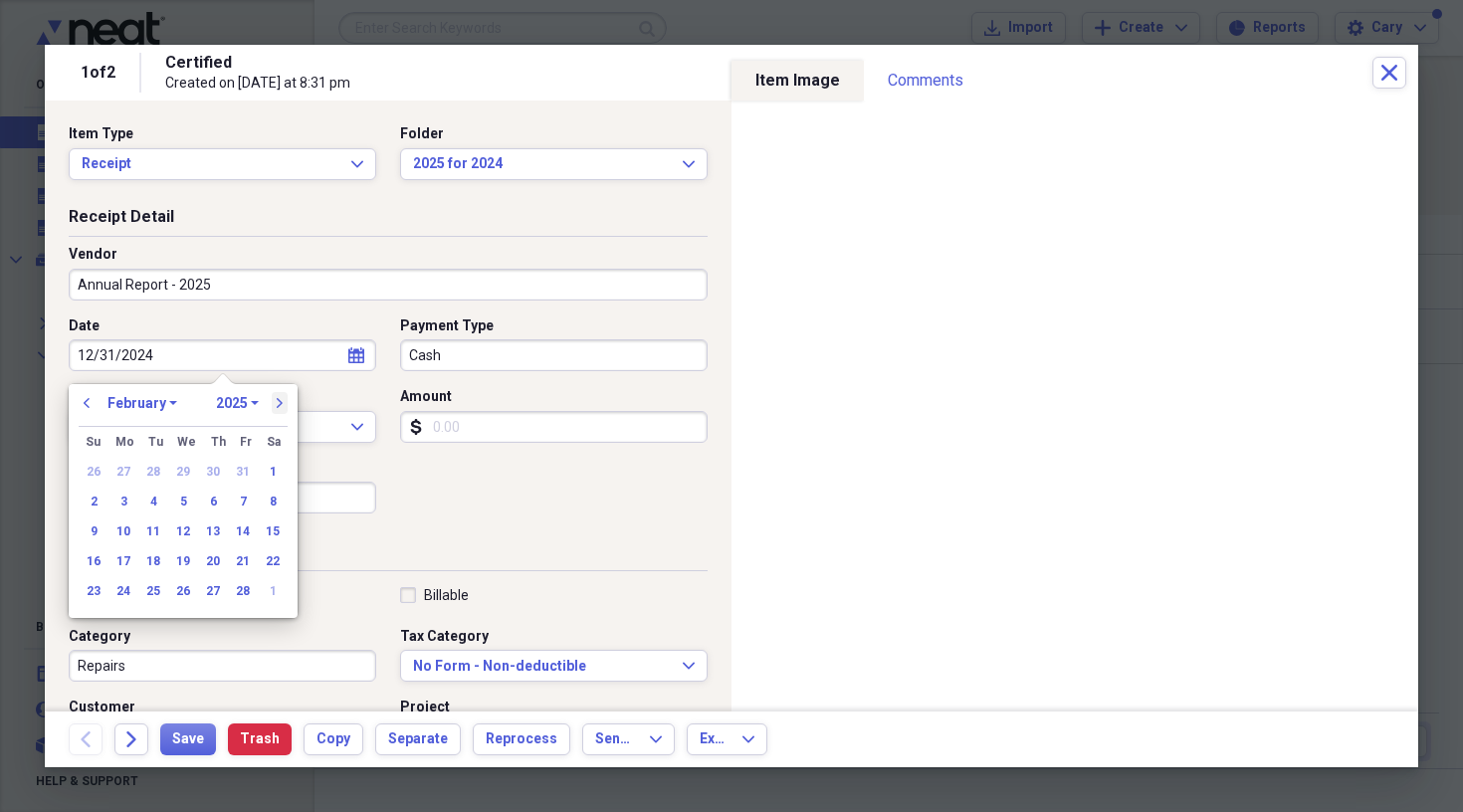 click on "next" at bounding box center [280, 403] 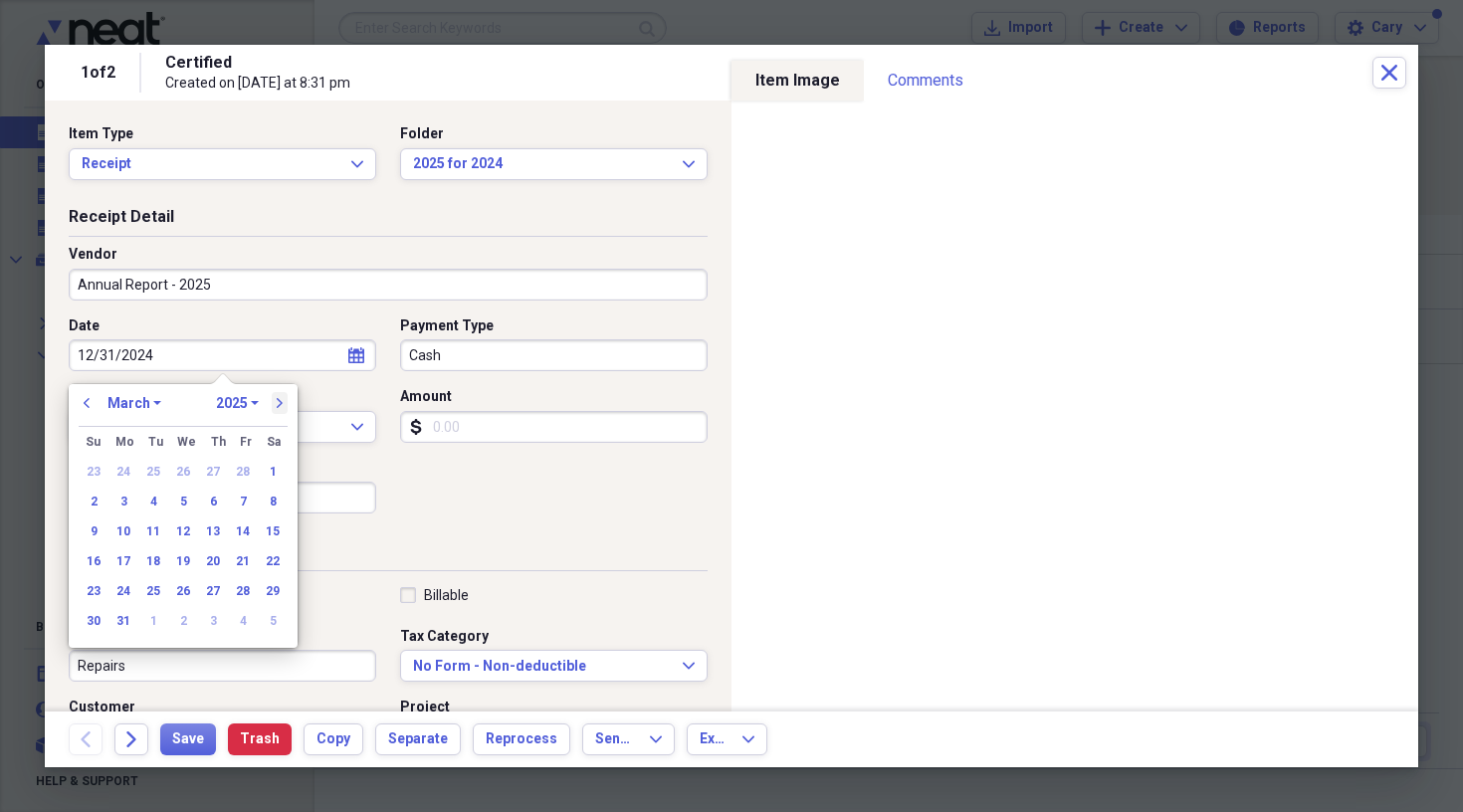 click on "next" at bounding box center [280, 403] 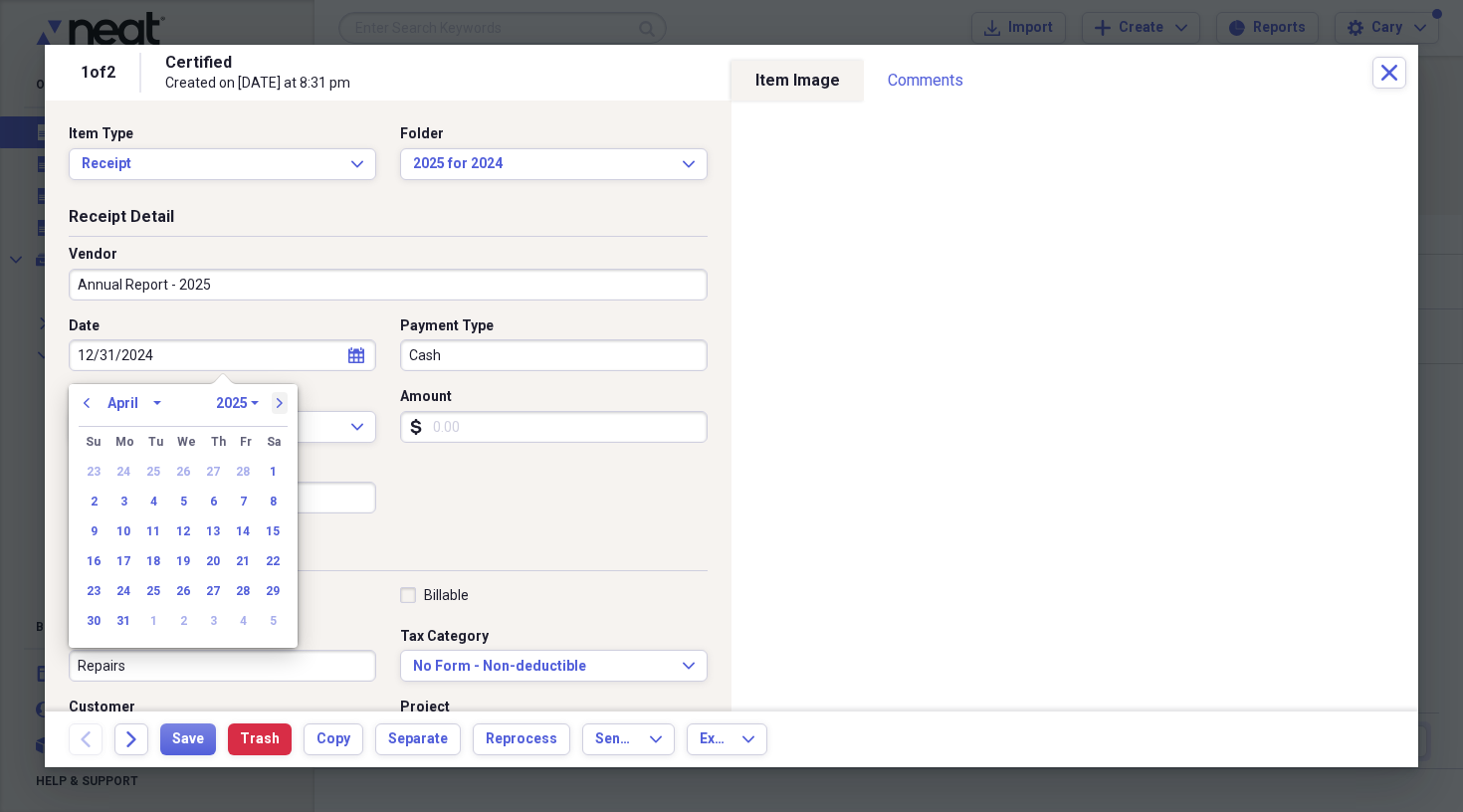 click on "next" at bounding box center [280, 403] 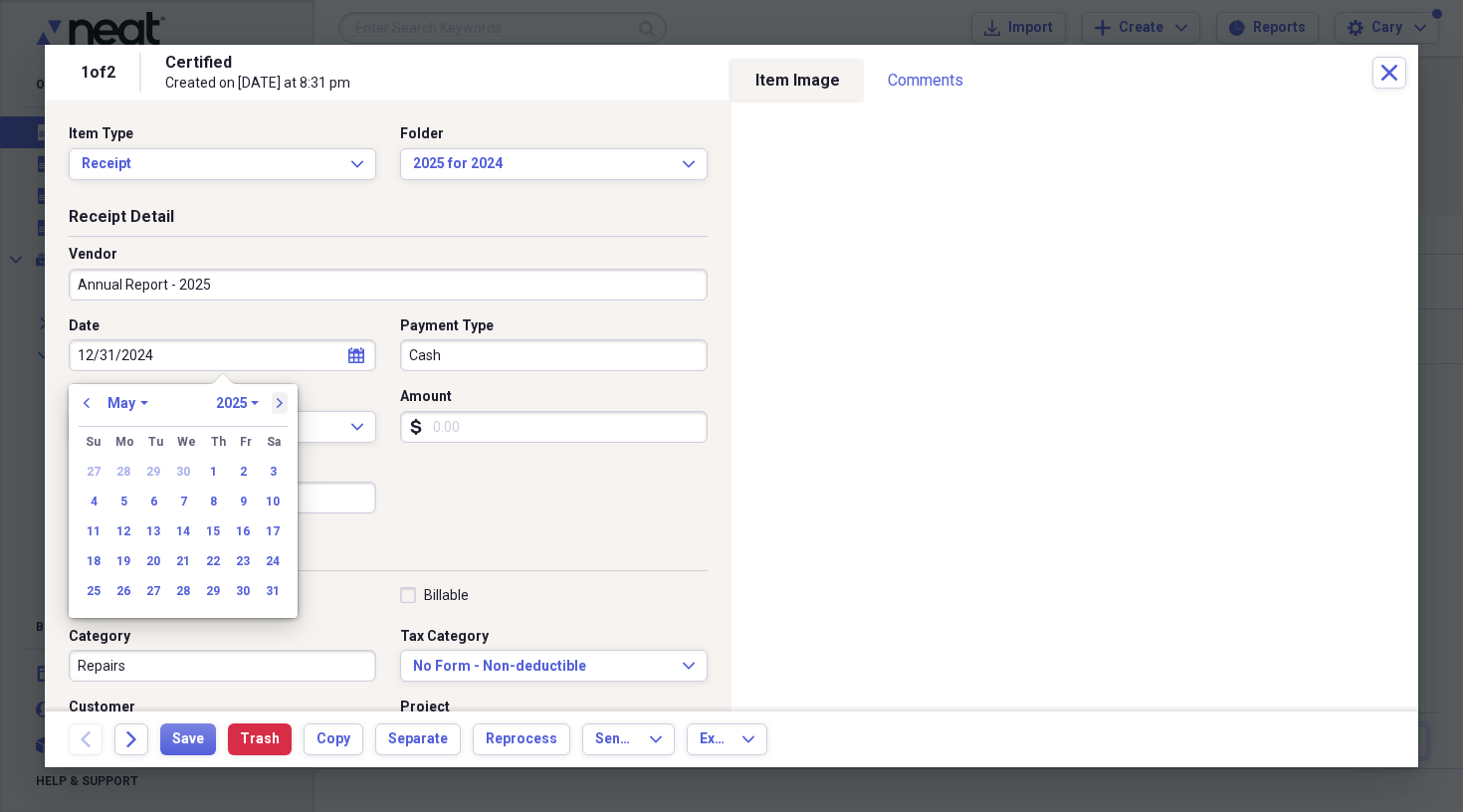 click on "next" at bounding box center [280, 403] 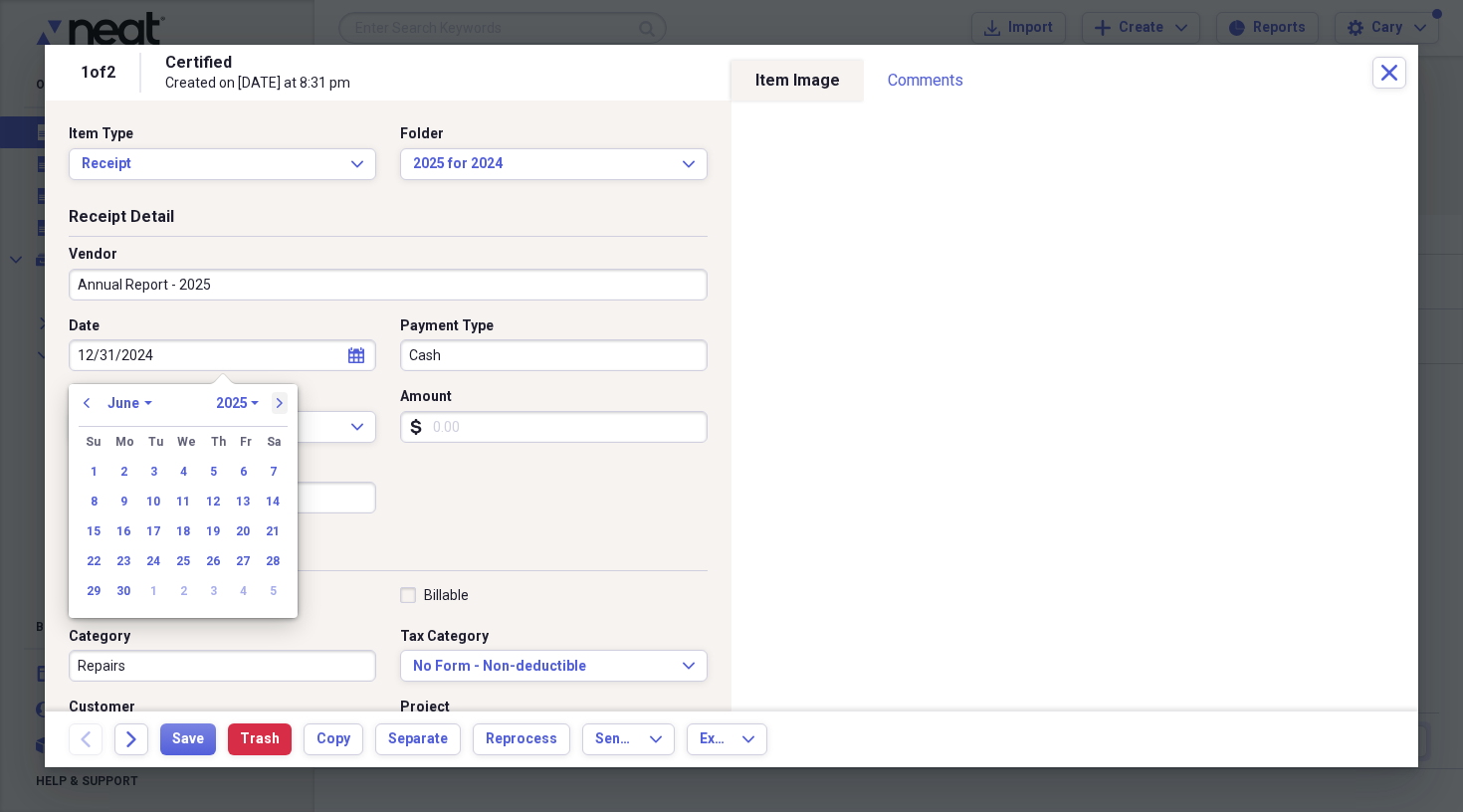 click on "next" at bounding box center (280, 403) 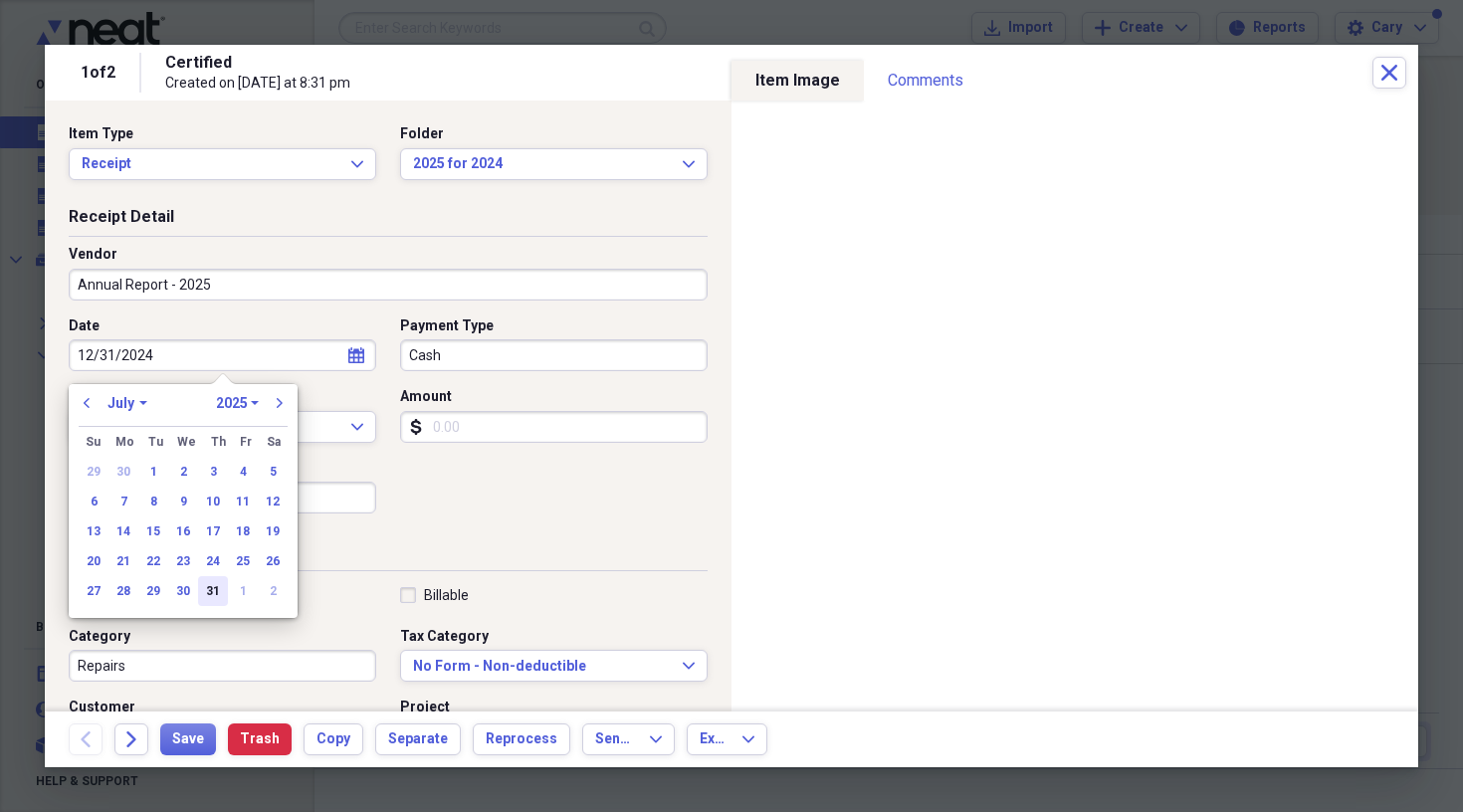 click on "31" at bounding box center (213, 591) 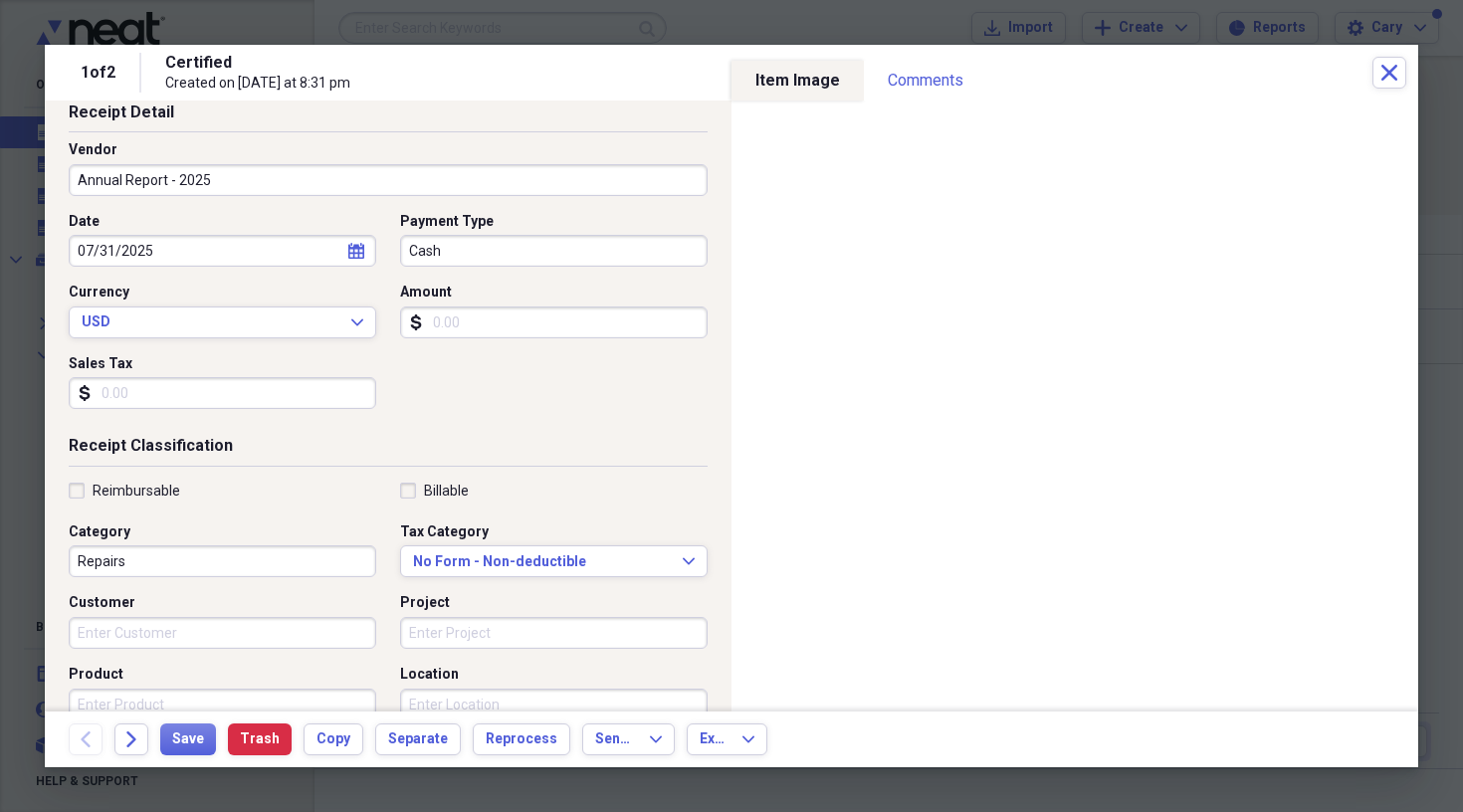 scroll, scrollTop: 140, scrollLeft: 0, axis: vertical 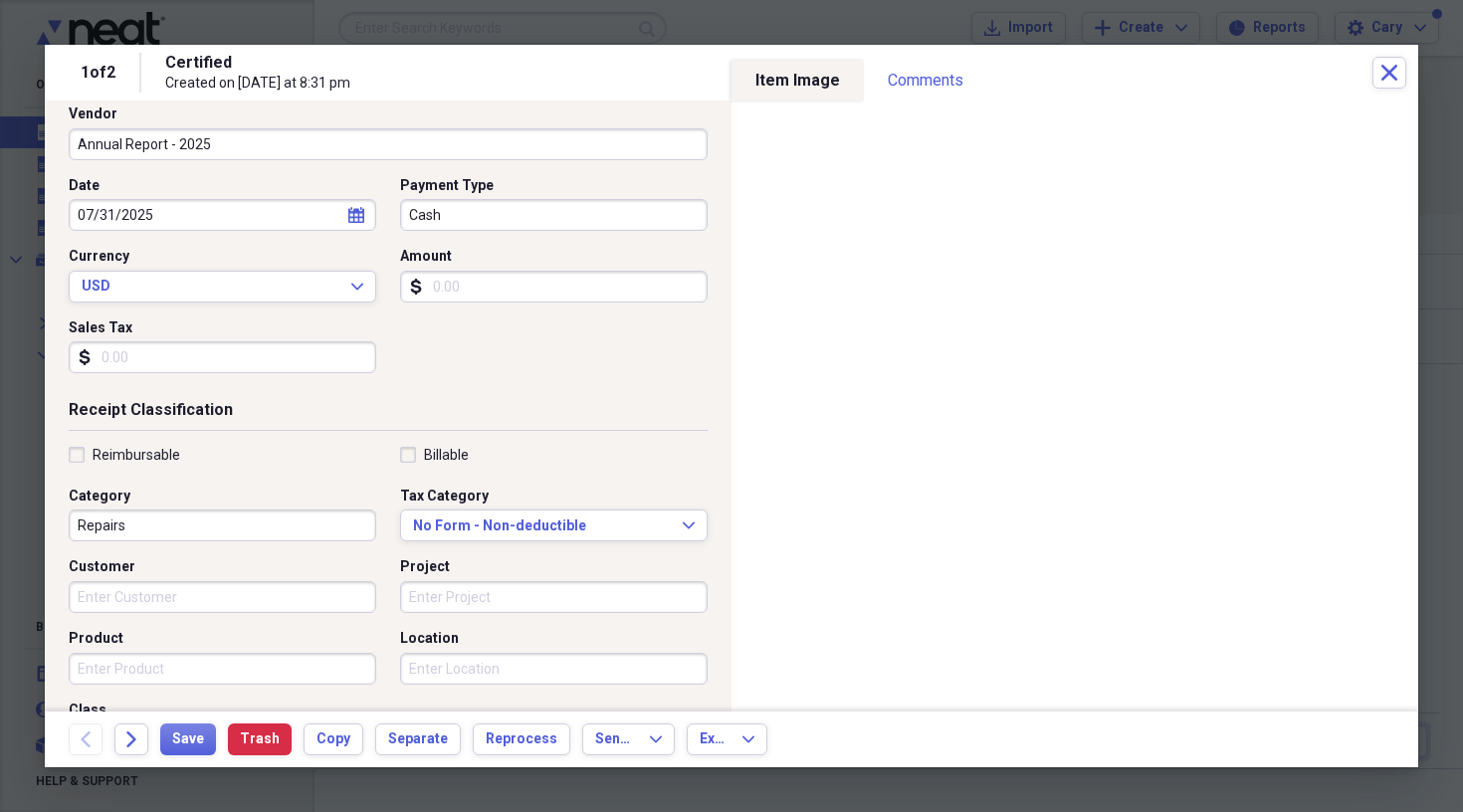 click on "Repairs" at bounding box center (222, 525) 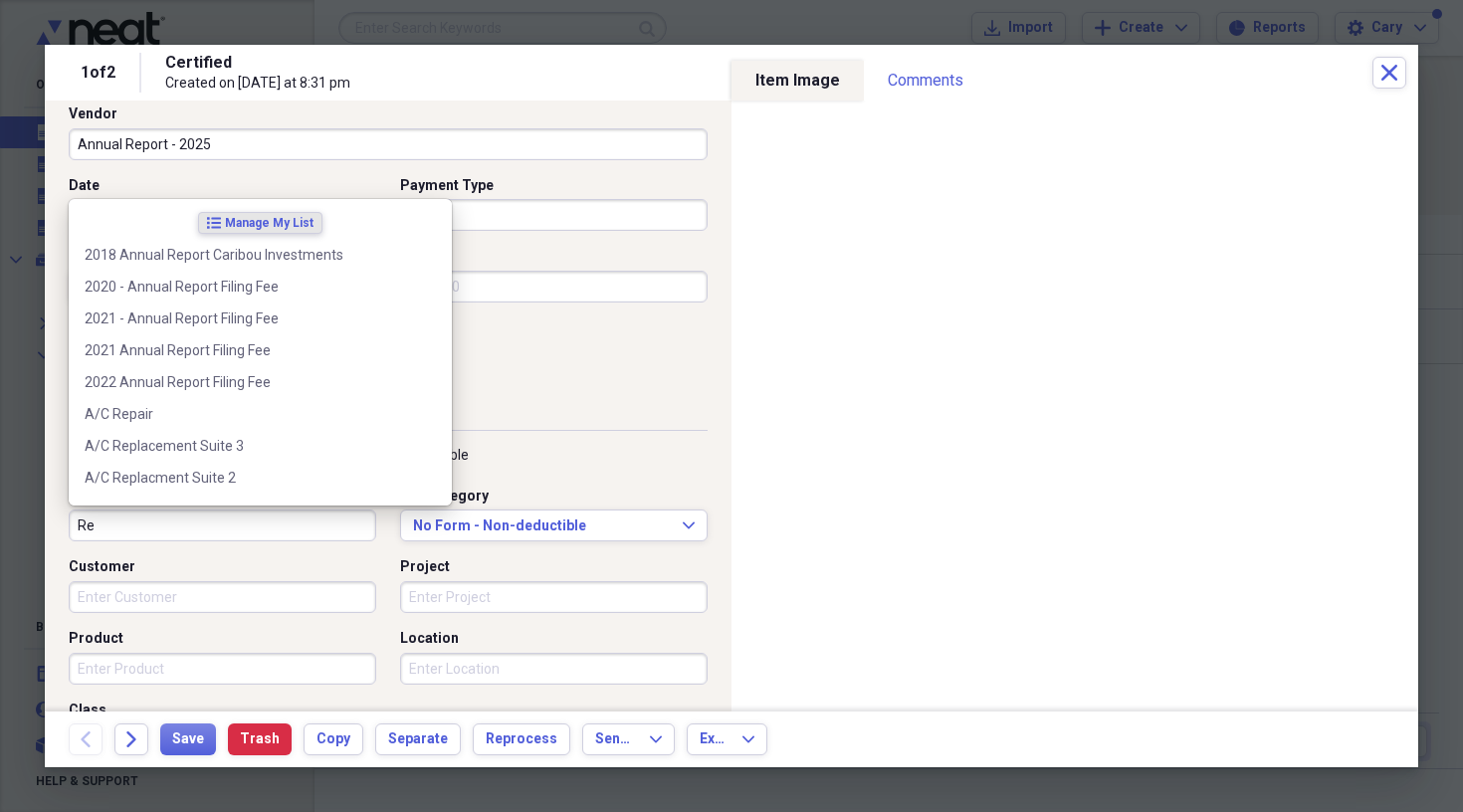type on "R" 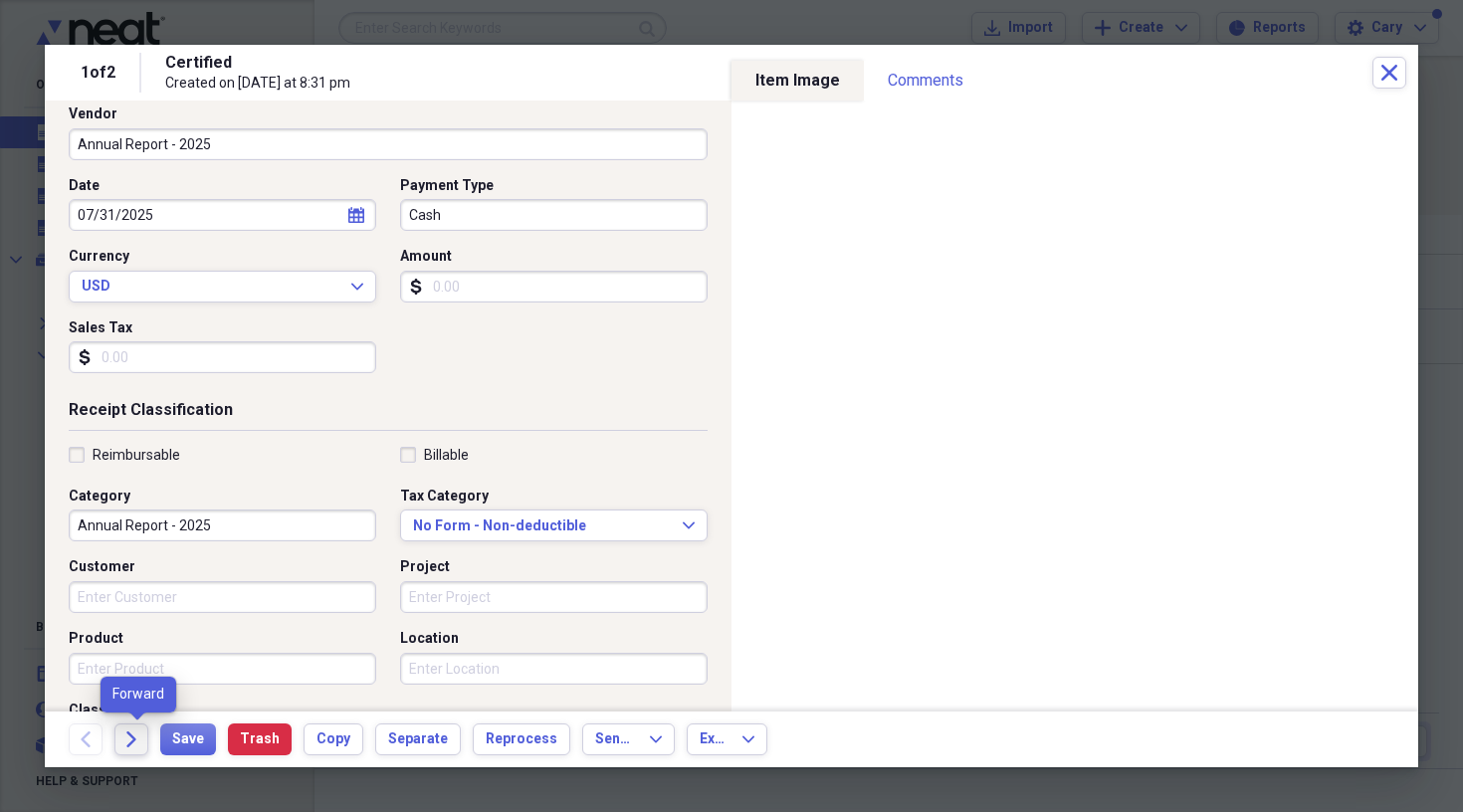 type on "Annual Report - 2025" 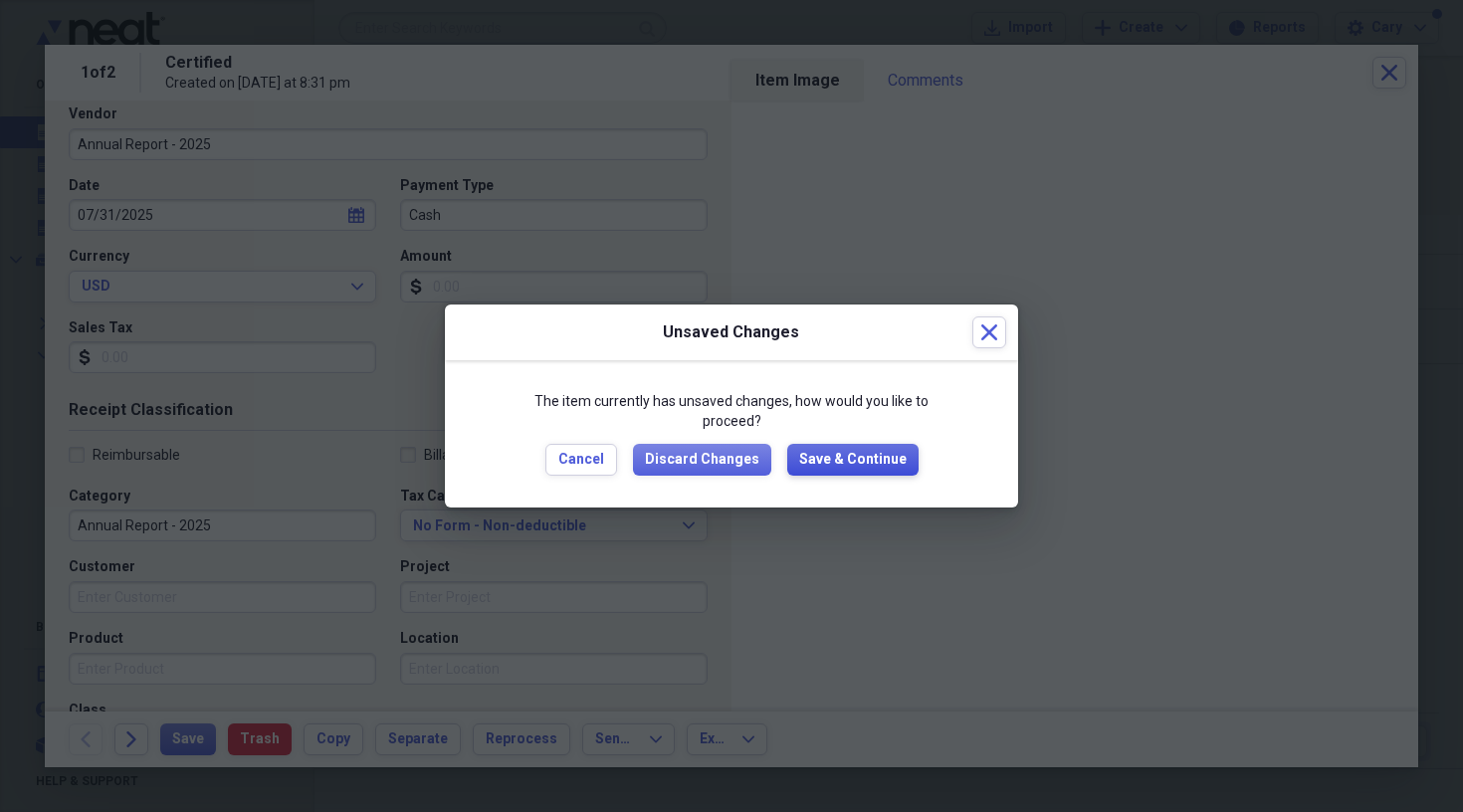 click on "Save & Continue" at bounding box center (853, 460) 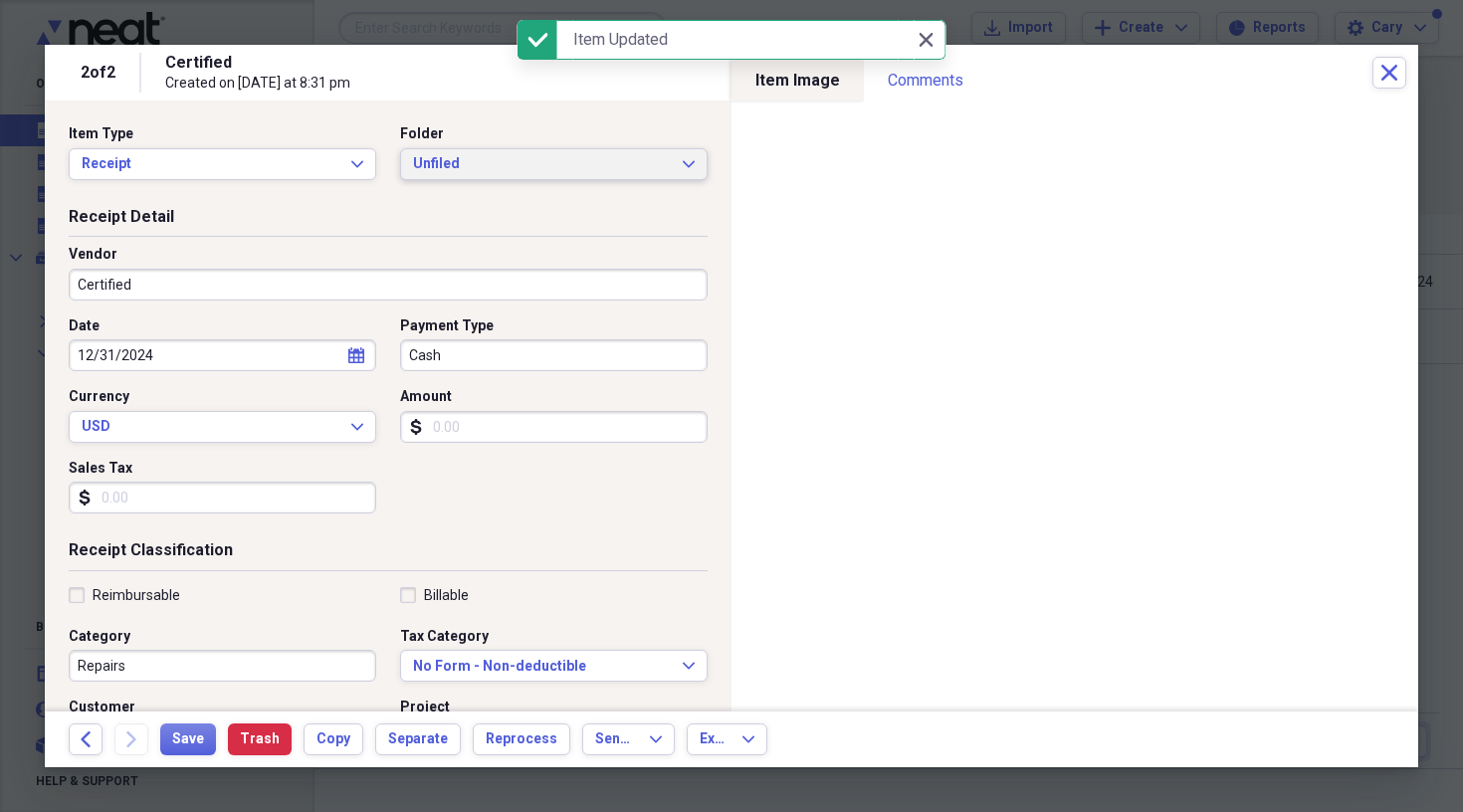 click on "Unfiled" at bounding box center [541, 164] 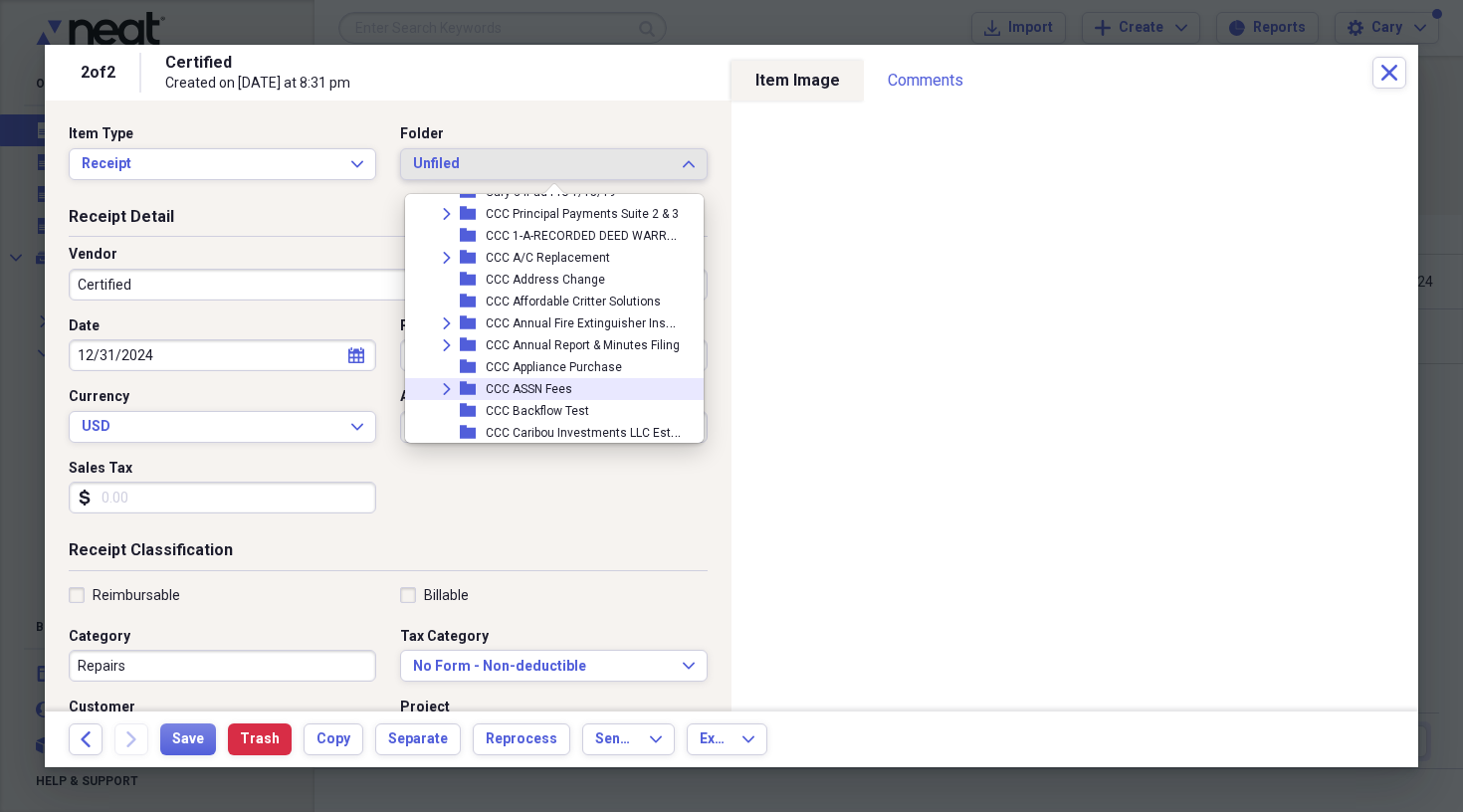 scroll, scrollTop: 1127, scrollLeft: 0, axis: vertical 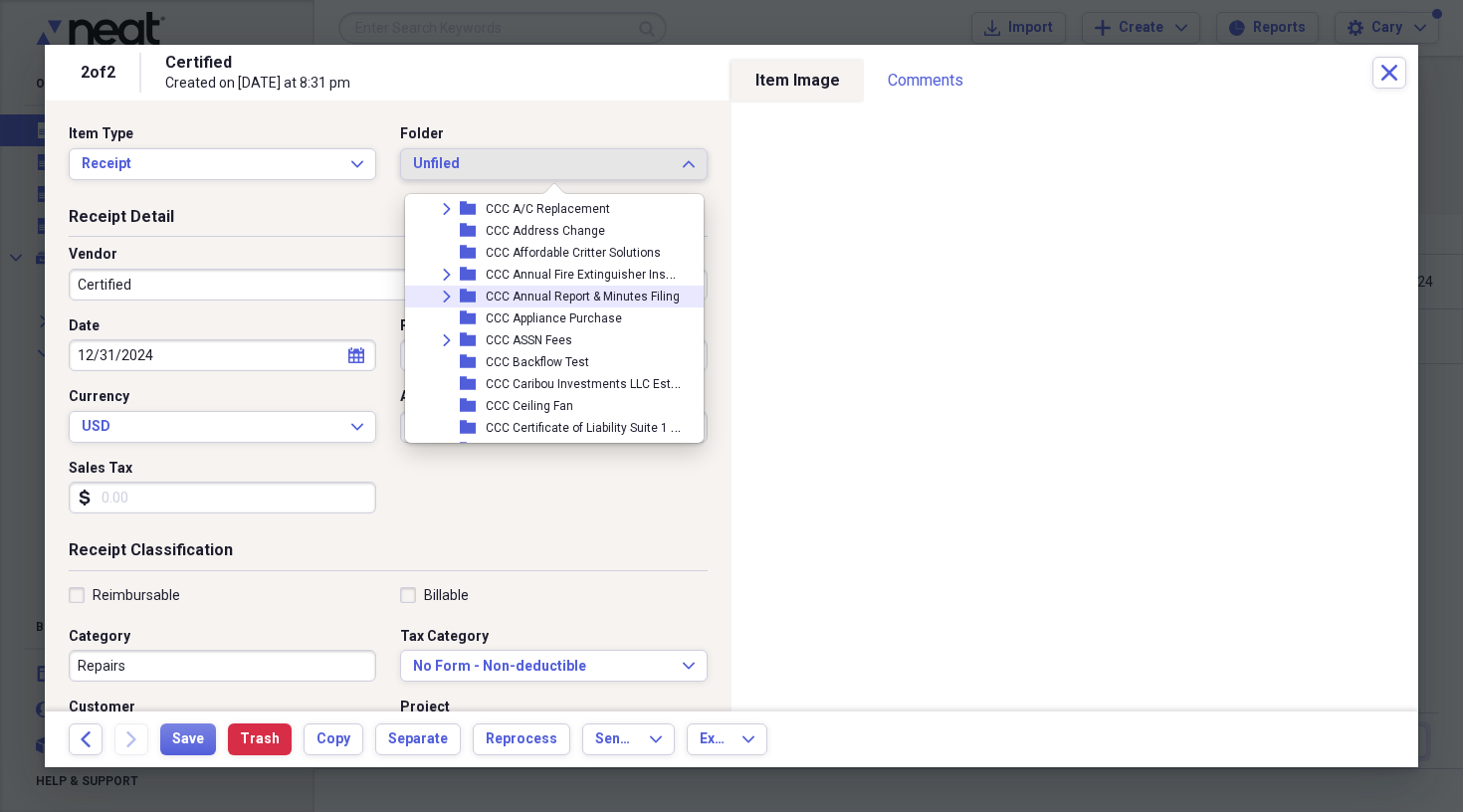 click 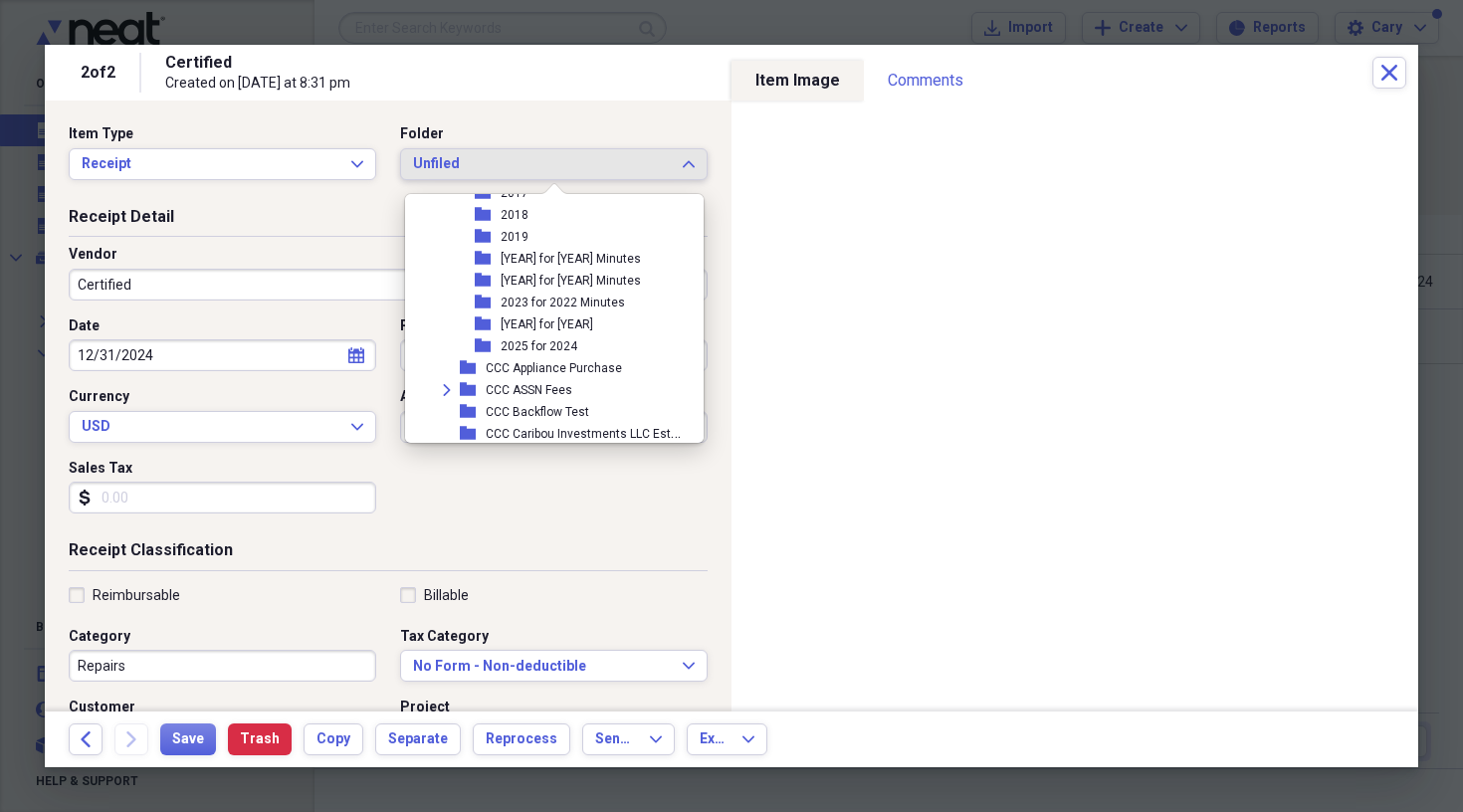 scroll, scrollTop: 1344, scrollLeft: 0, axis: vertical 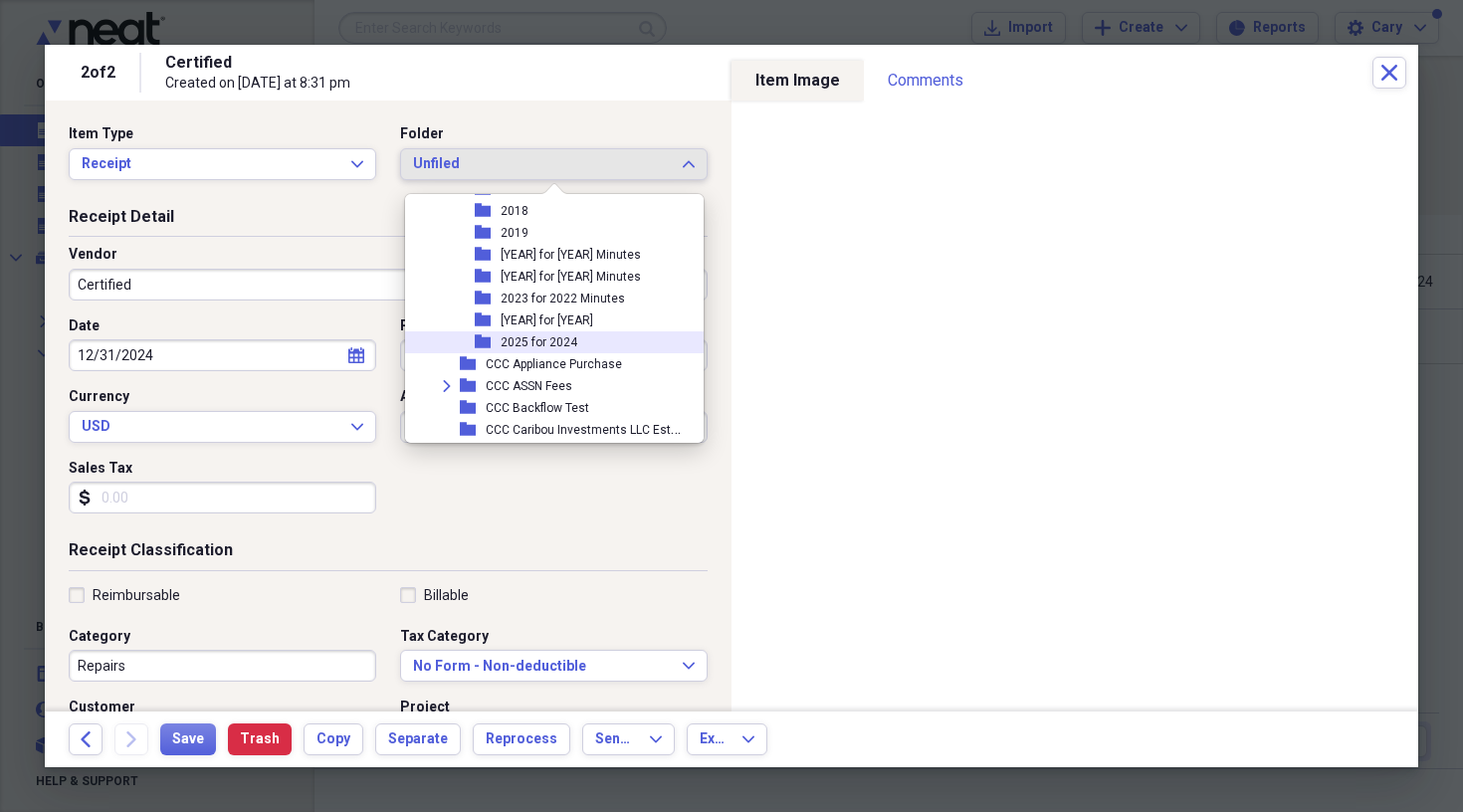 click on "2025 for 2024" at bounding box center [538, 342] 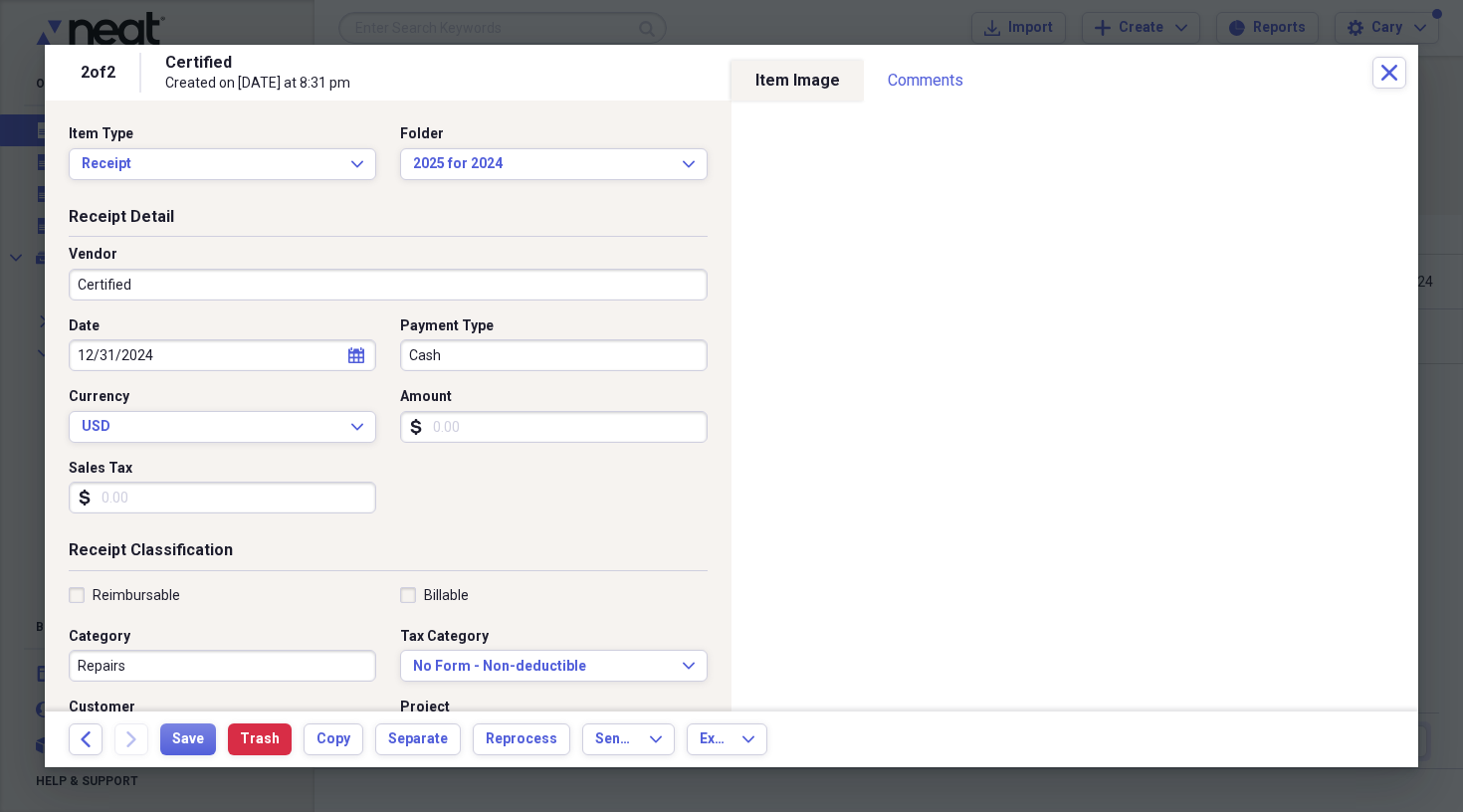 click on "Certified" at bounding box center [388, 285] 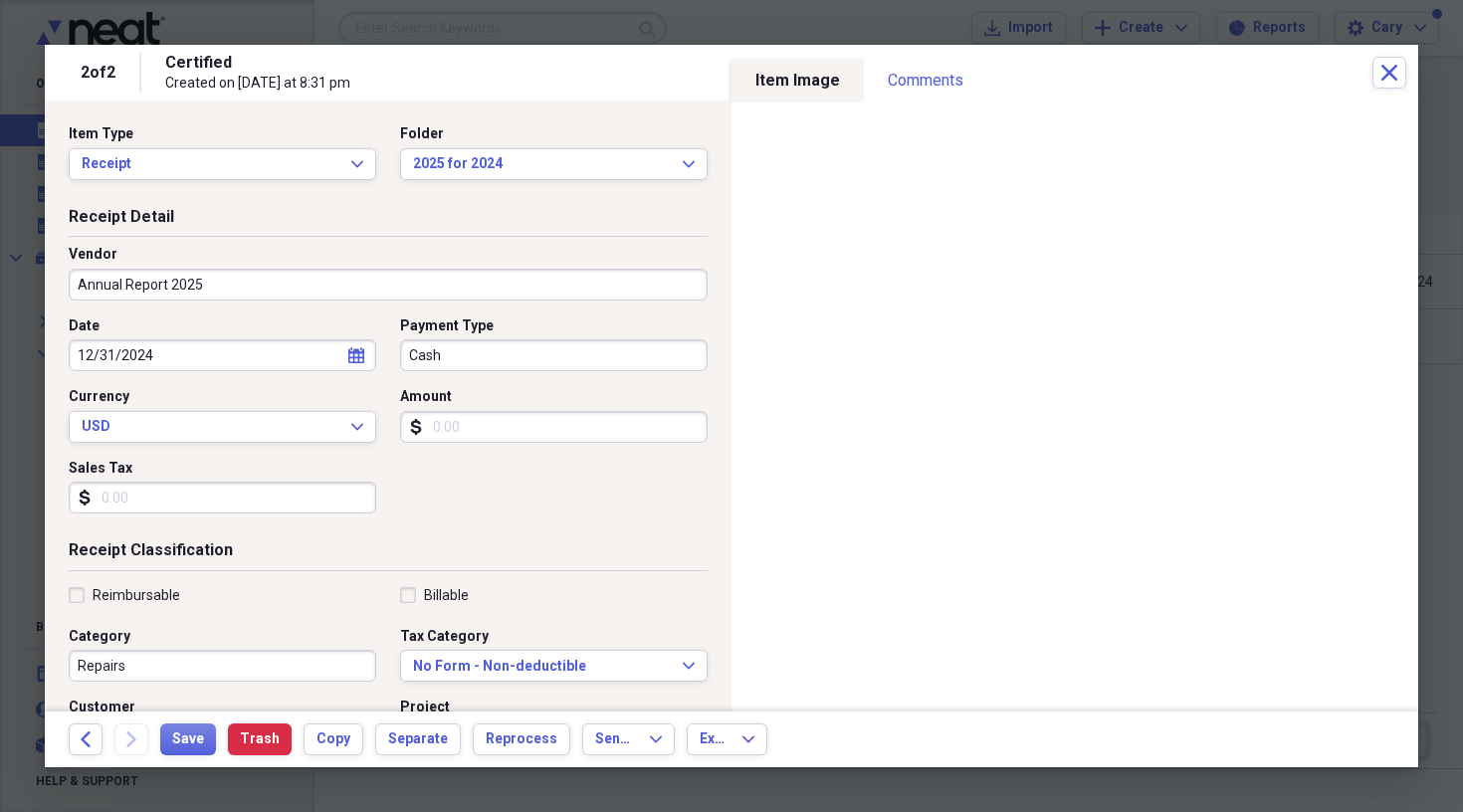 type on "Annual Report 2025" 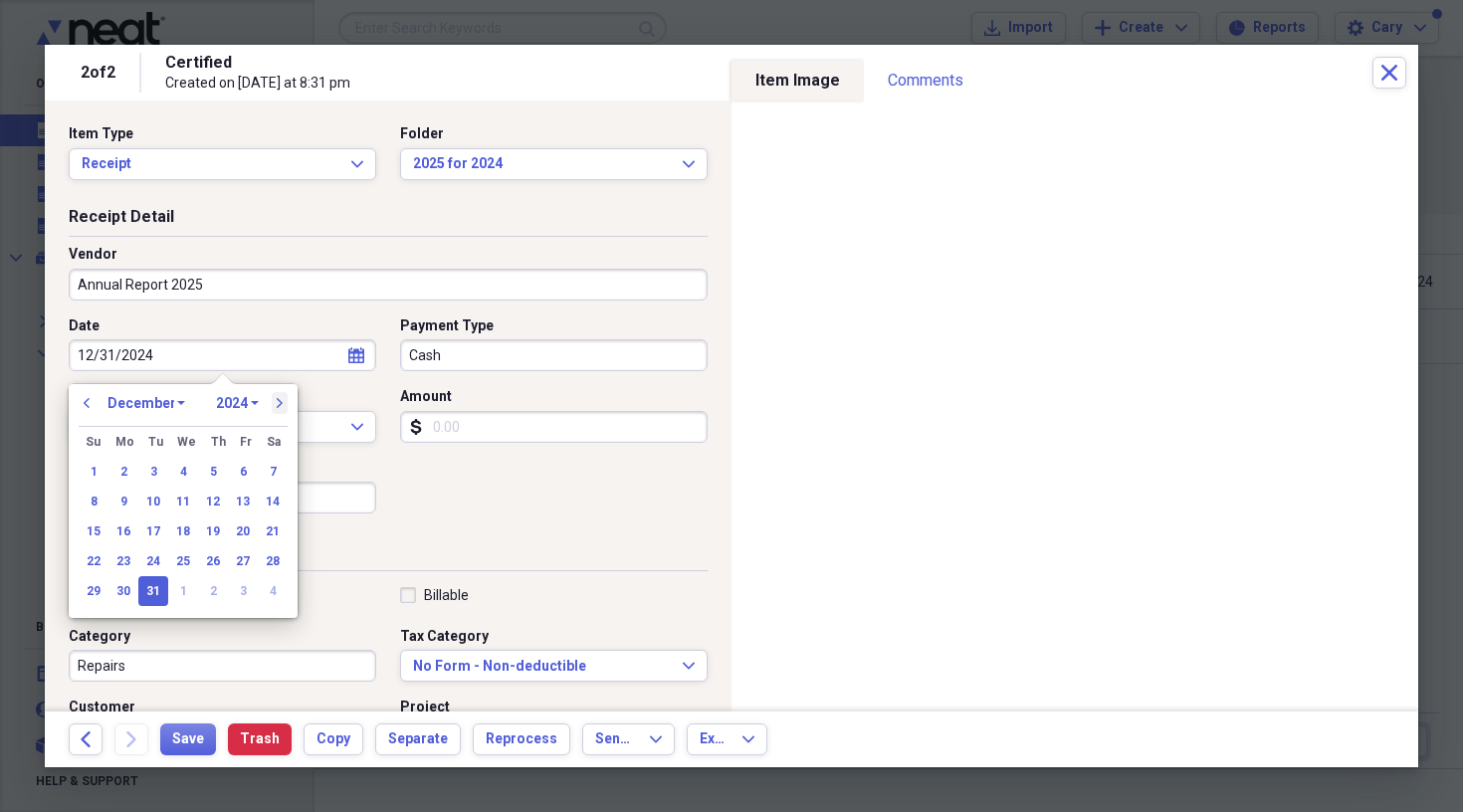 click on "next" at bounding box center [280, 403] 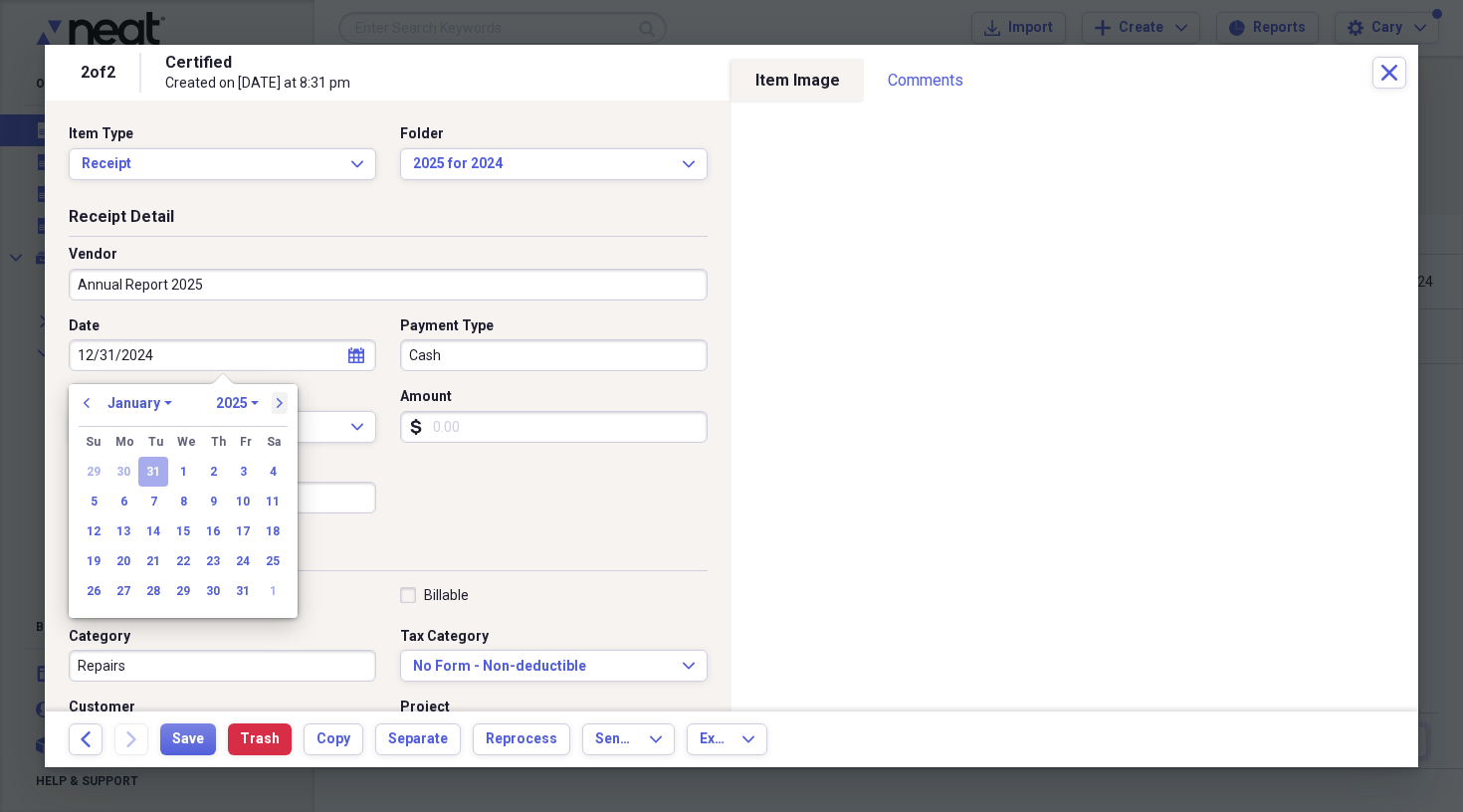 click on "next" at bounding box center (280, 403) 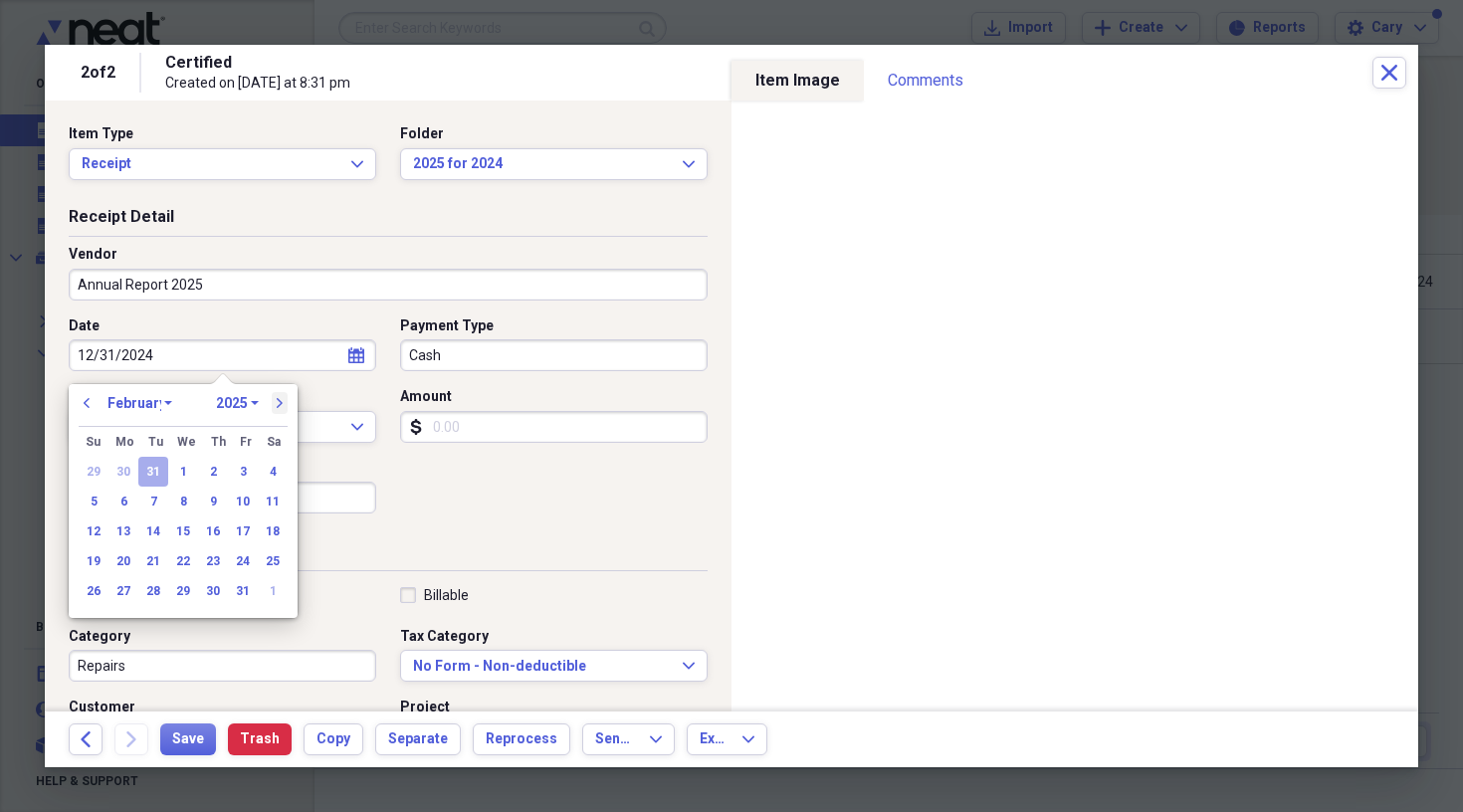 click on "next" at bounding box center [280, 403] 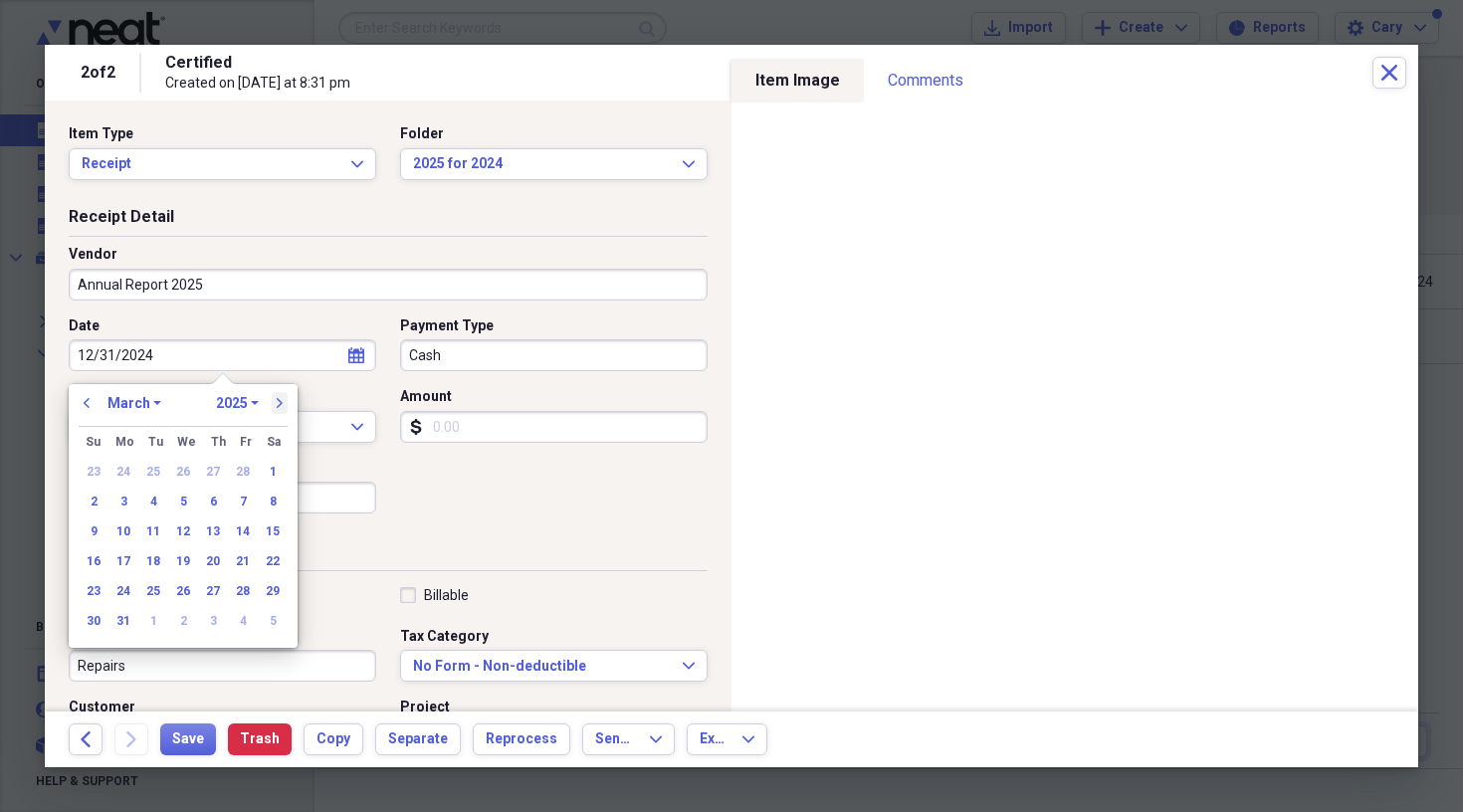 click on "next" at bounding box center [280, 403] 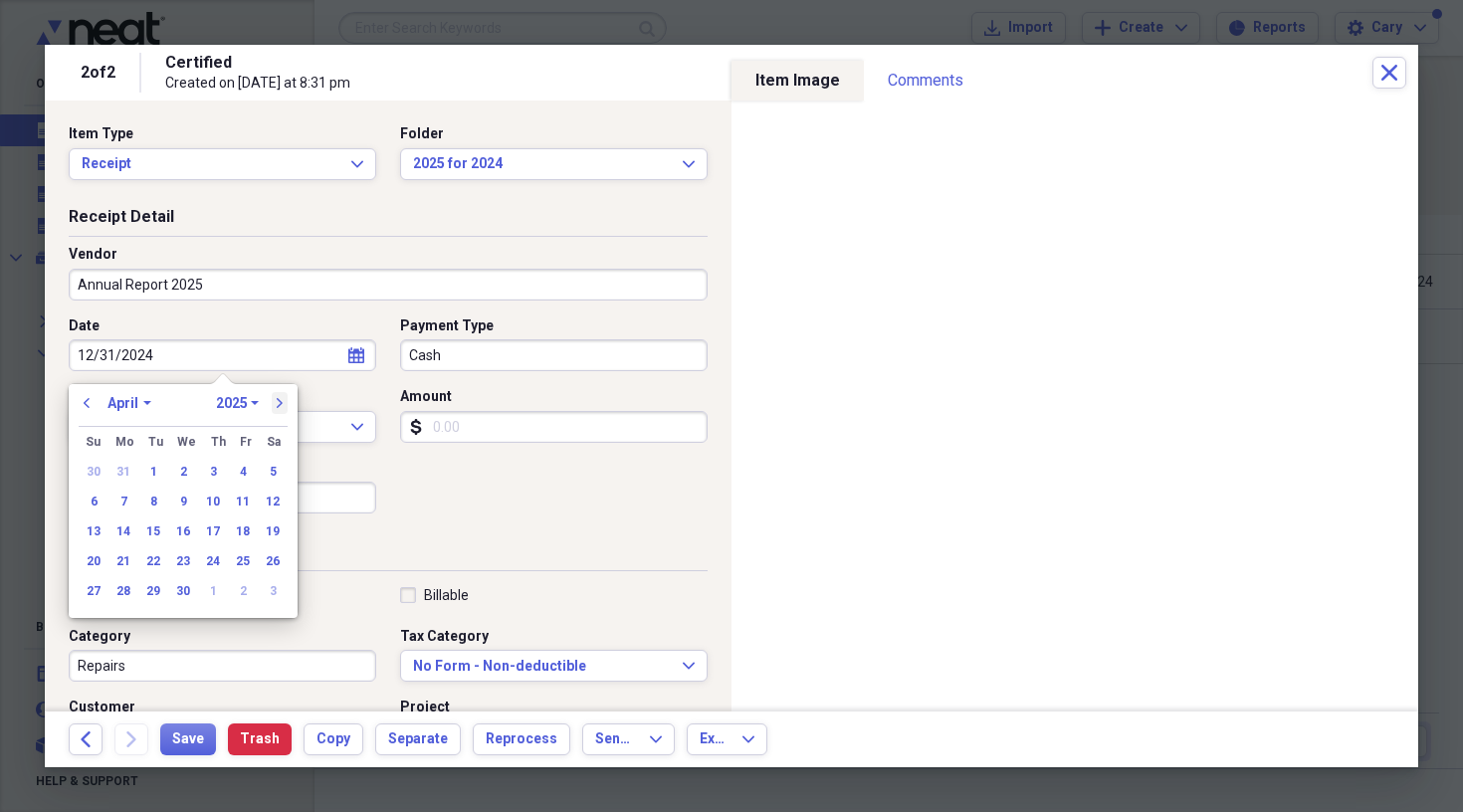click on "next" at bounding box center (280, 403) 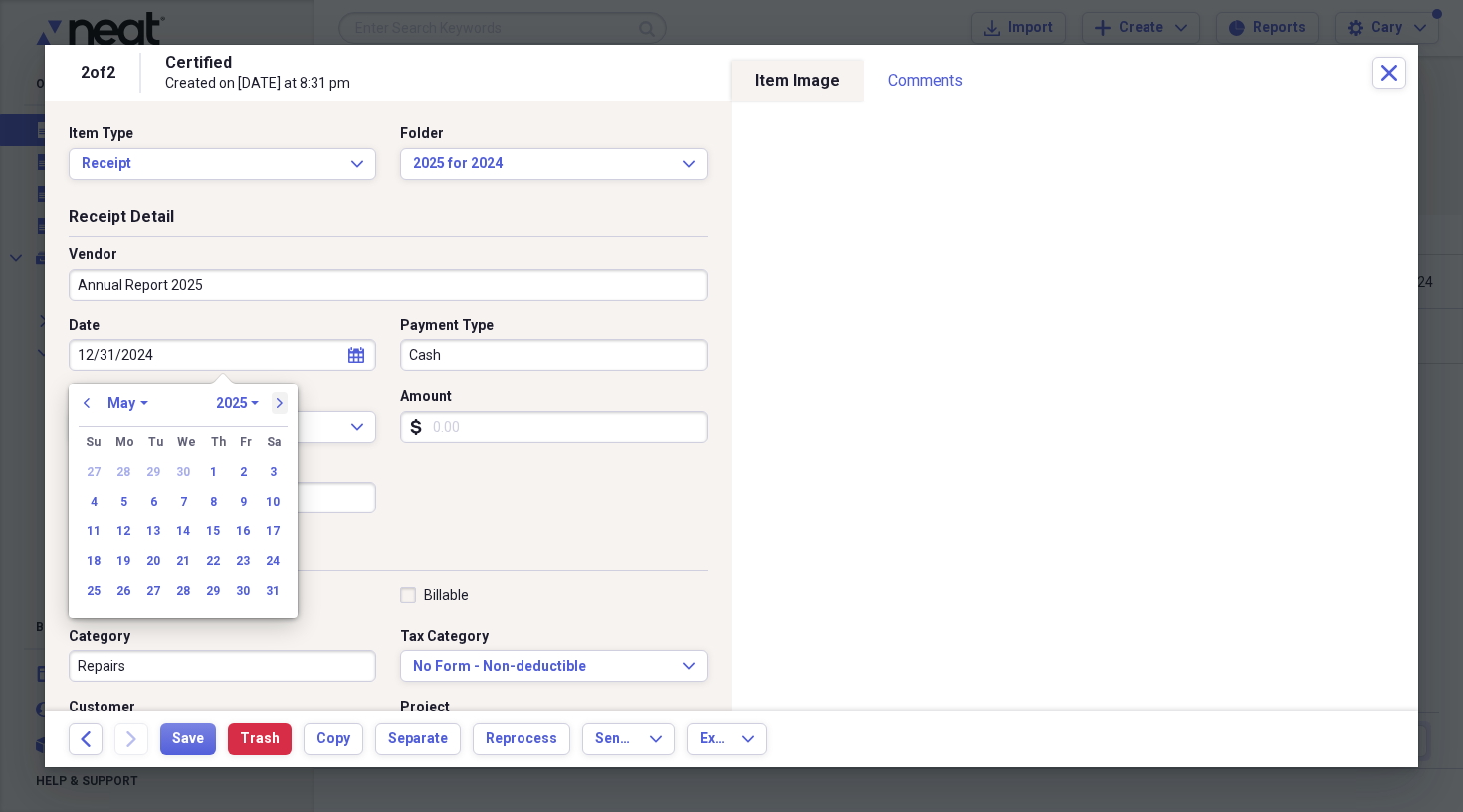 click on "next" at bounding box center [280, 403] 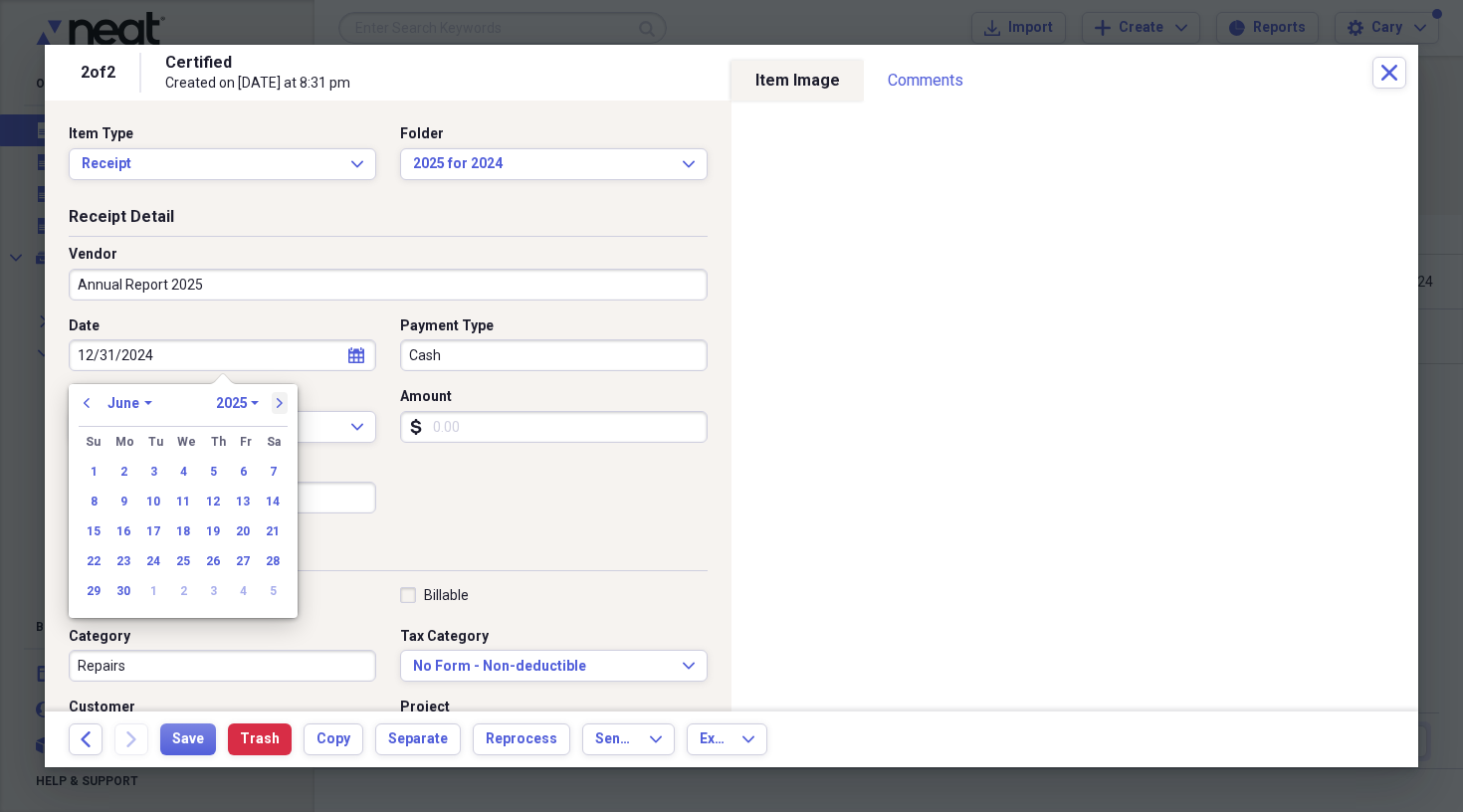 click on "next" at bounding box center [280, 403] 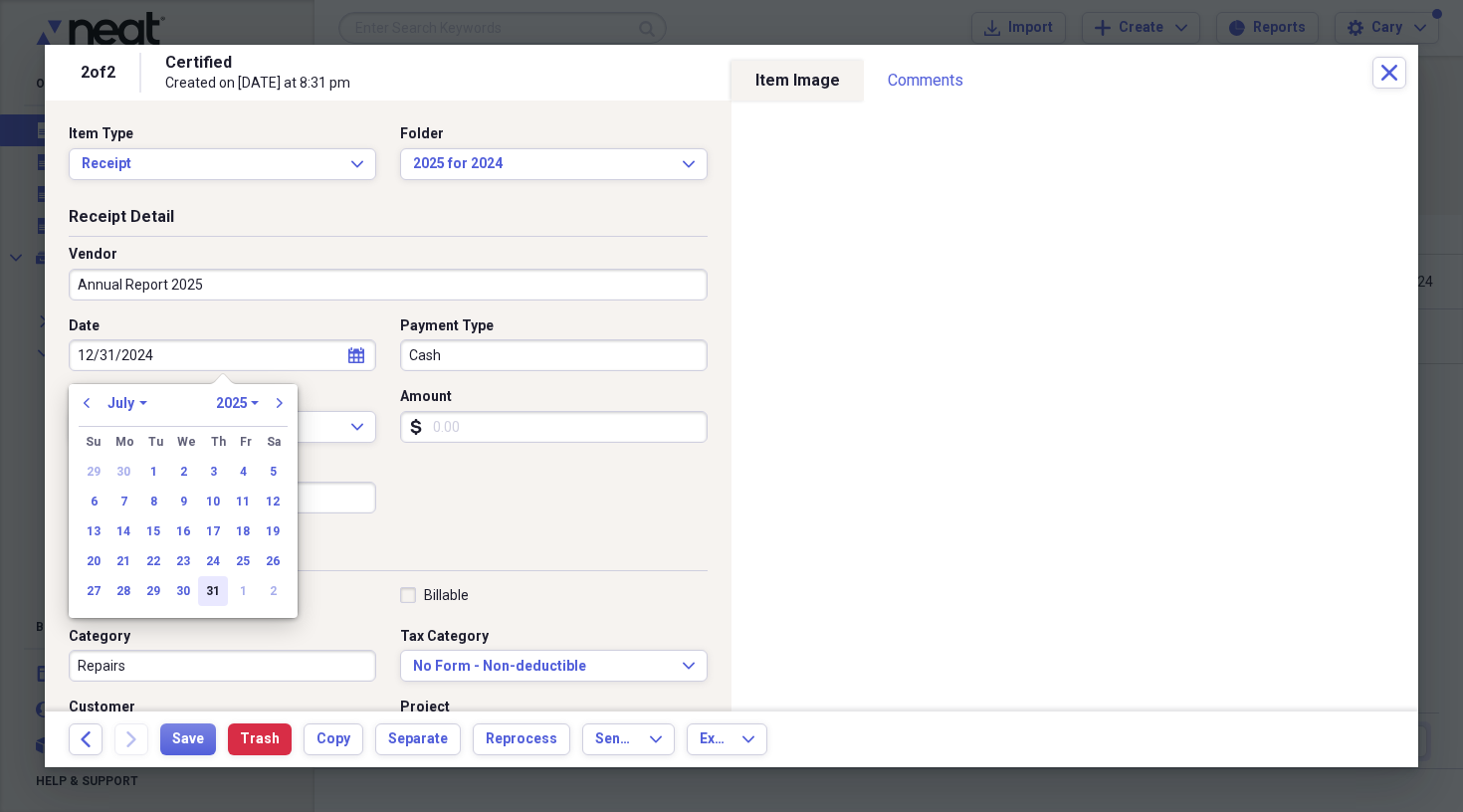 click on "31" at bounding box center (213, 591) 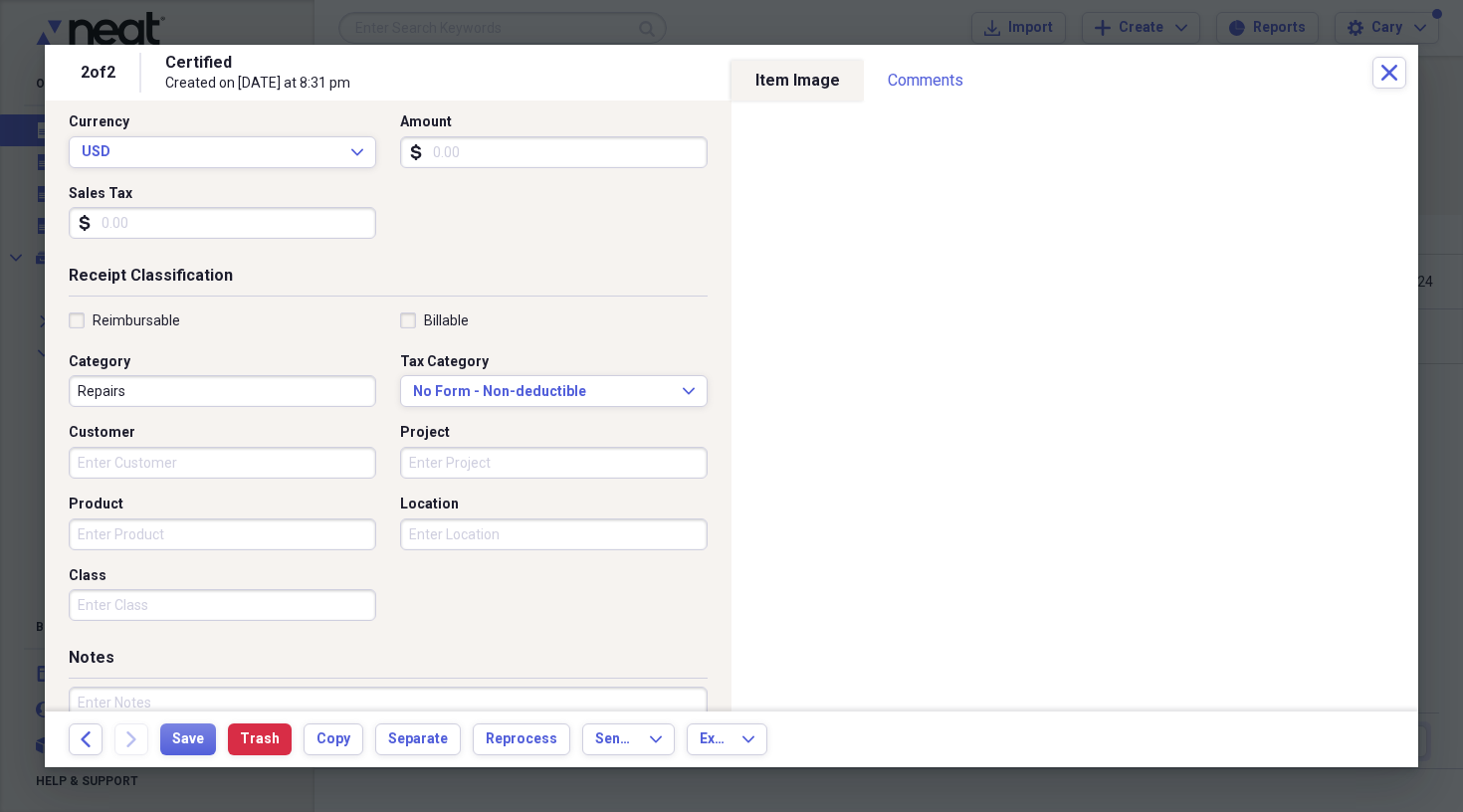 scroll, scrollTop: 377, scrollLeft: 0, axis: vertical 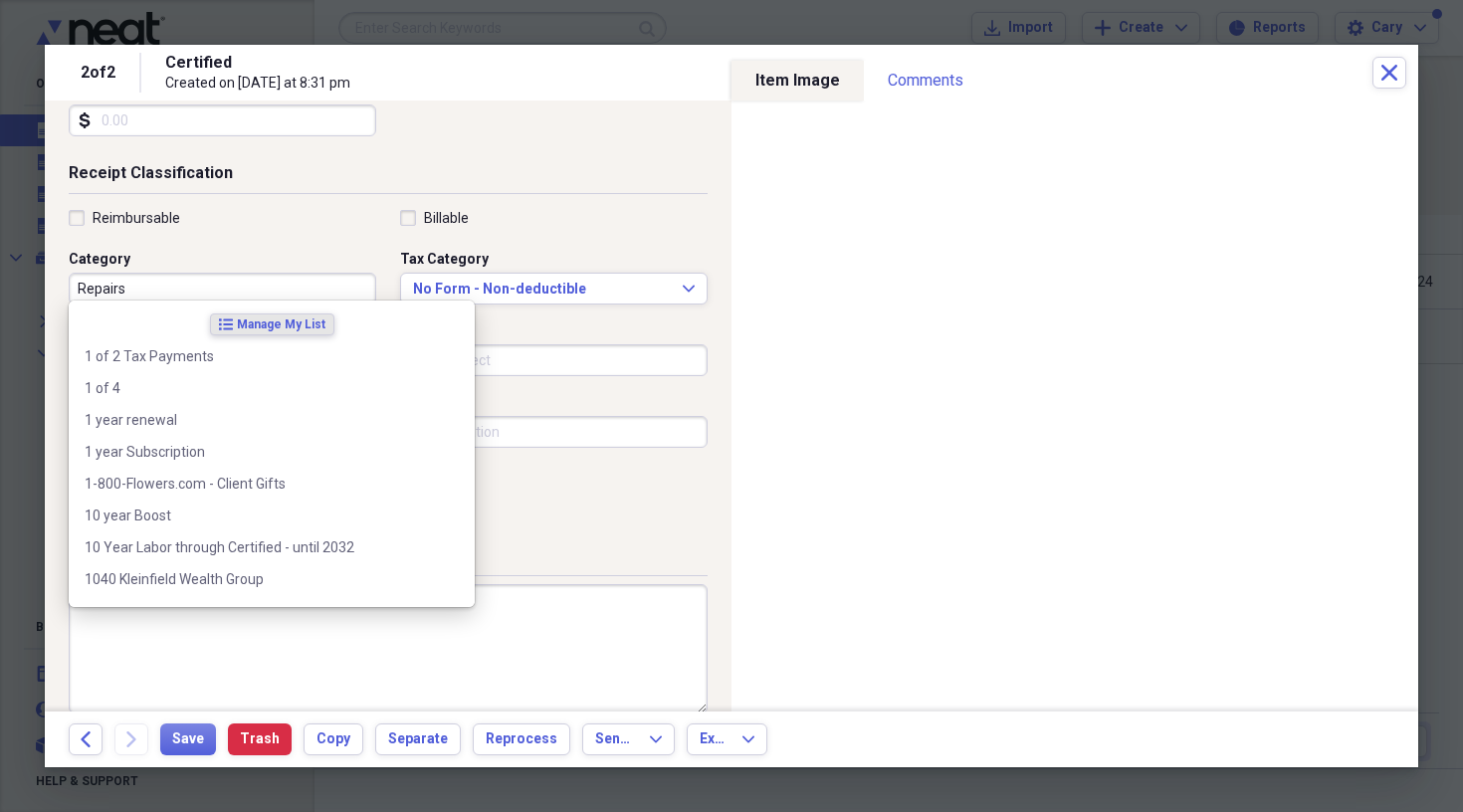 click on "Repairs" at bounding box center [222, 289] 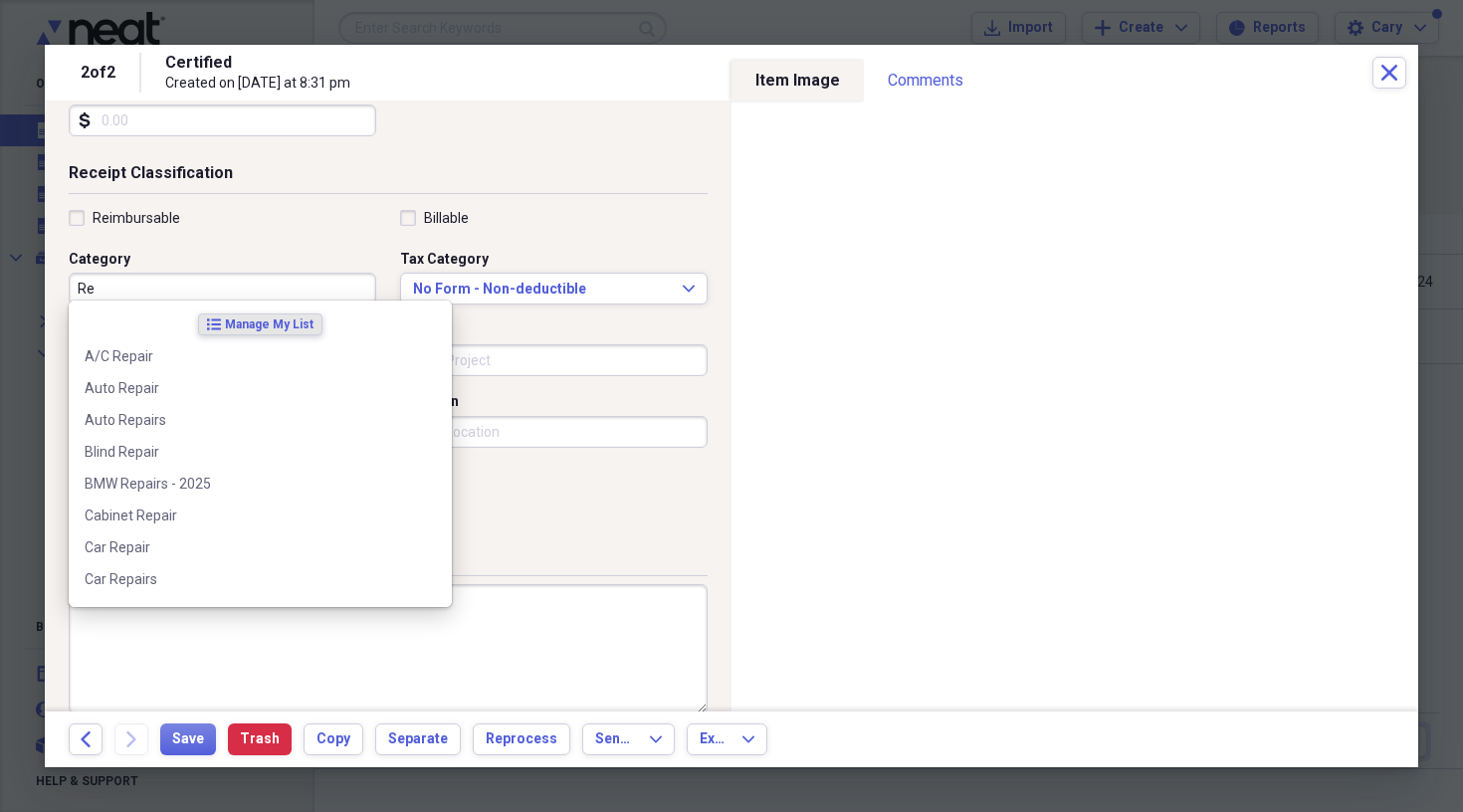 type on "R" 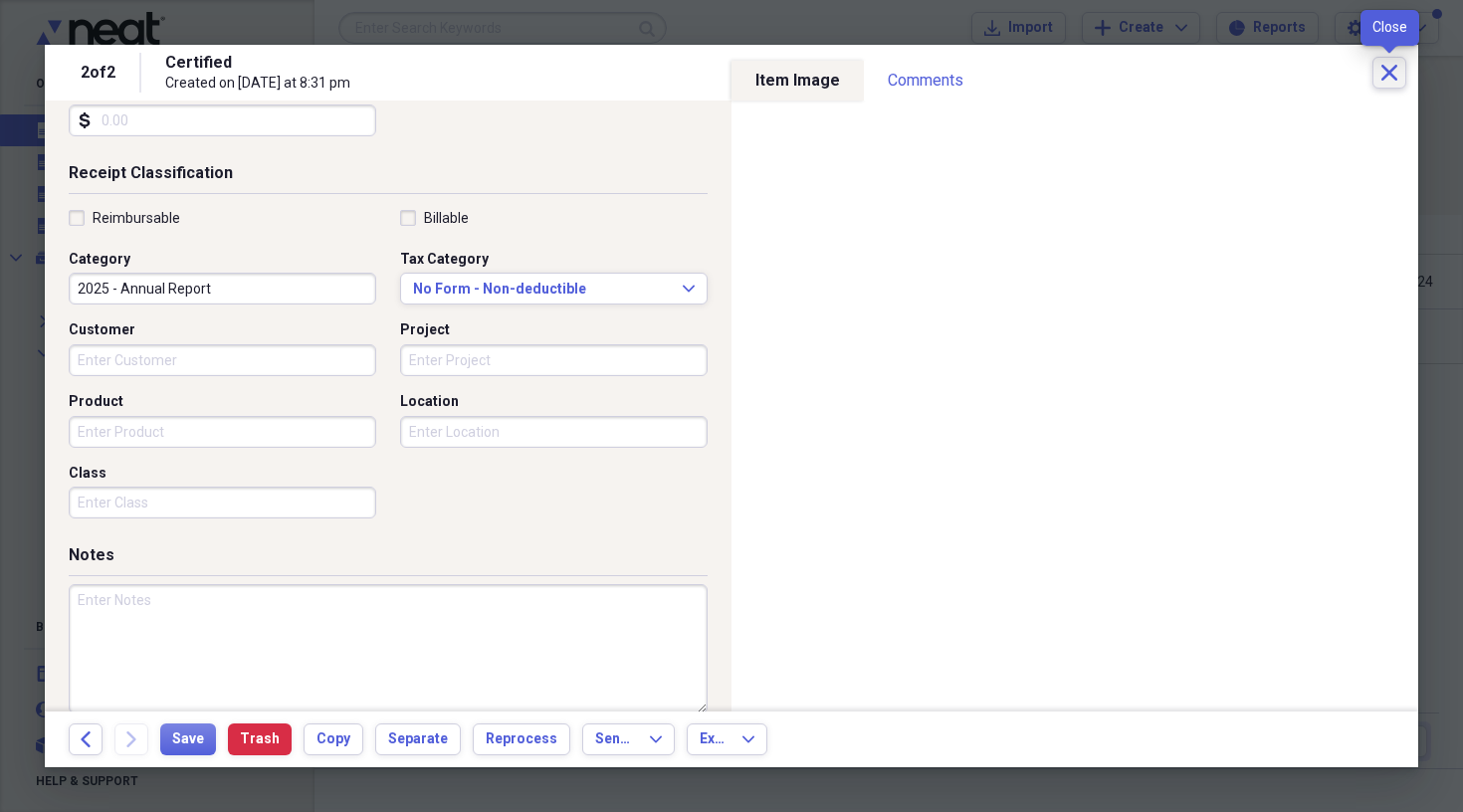 type on "2025 - Annual Report" 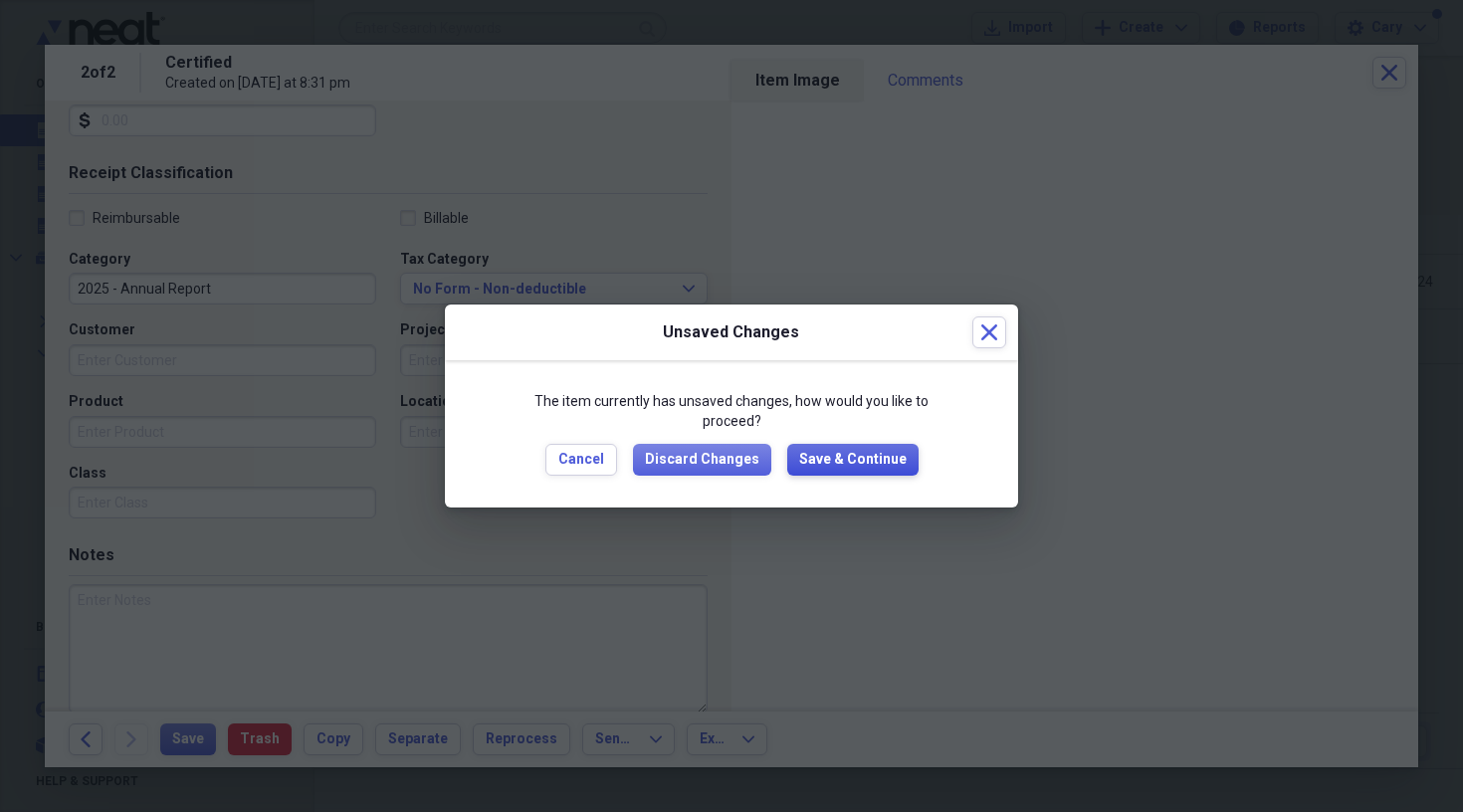 click on "Save & Continue" at bounding box center [853, 460] 